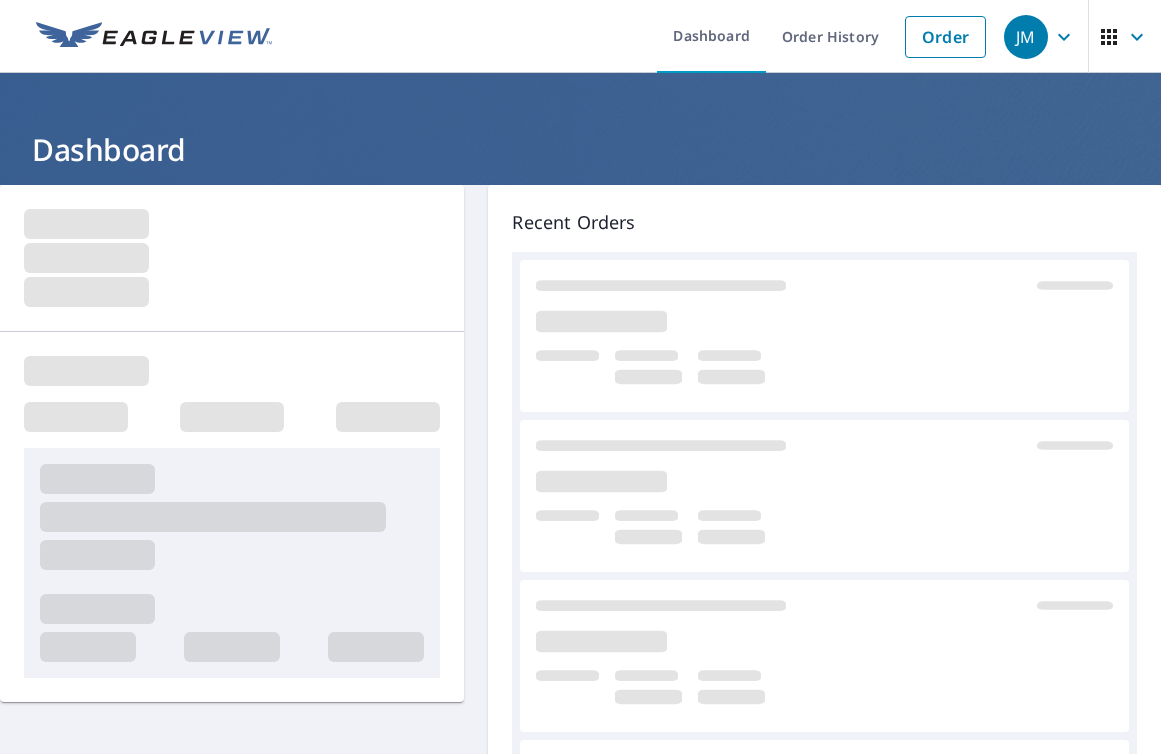 scroll, scrollTop: 0, scrollLeft: 0, axis: both 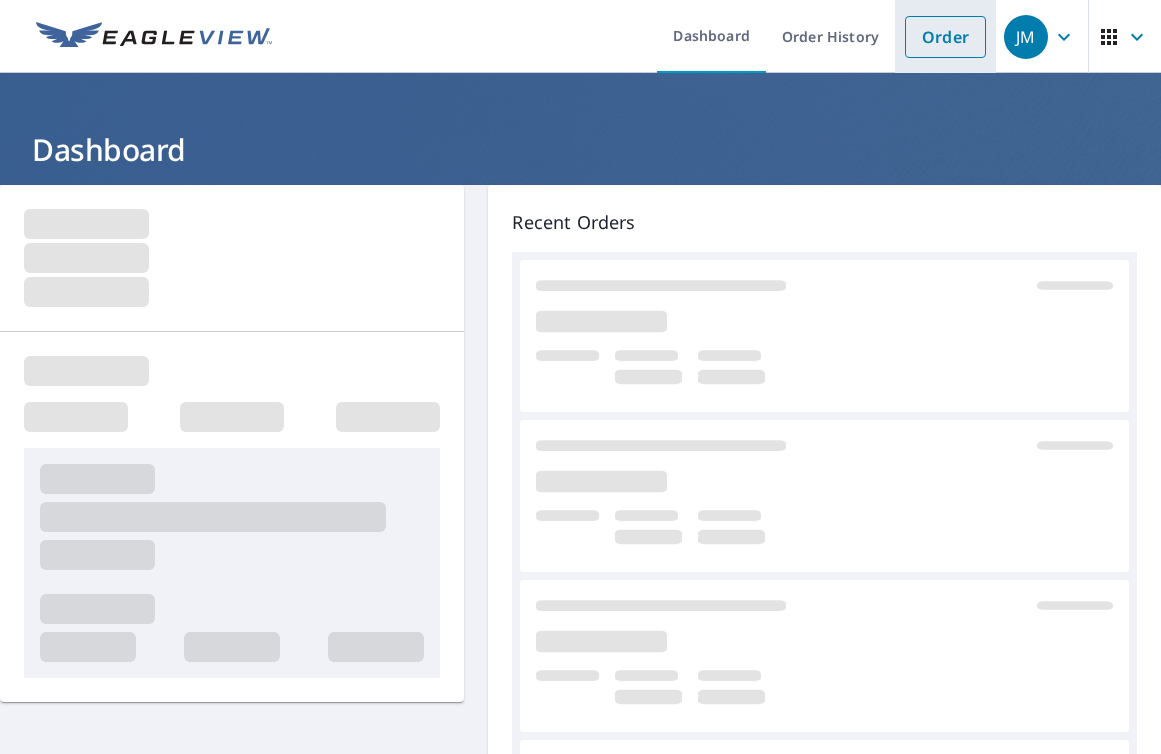 click on "Order" at bounding box center [945, 37] 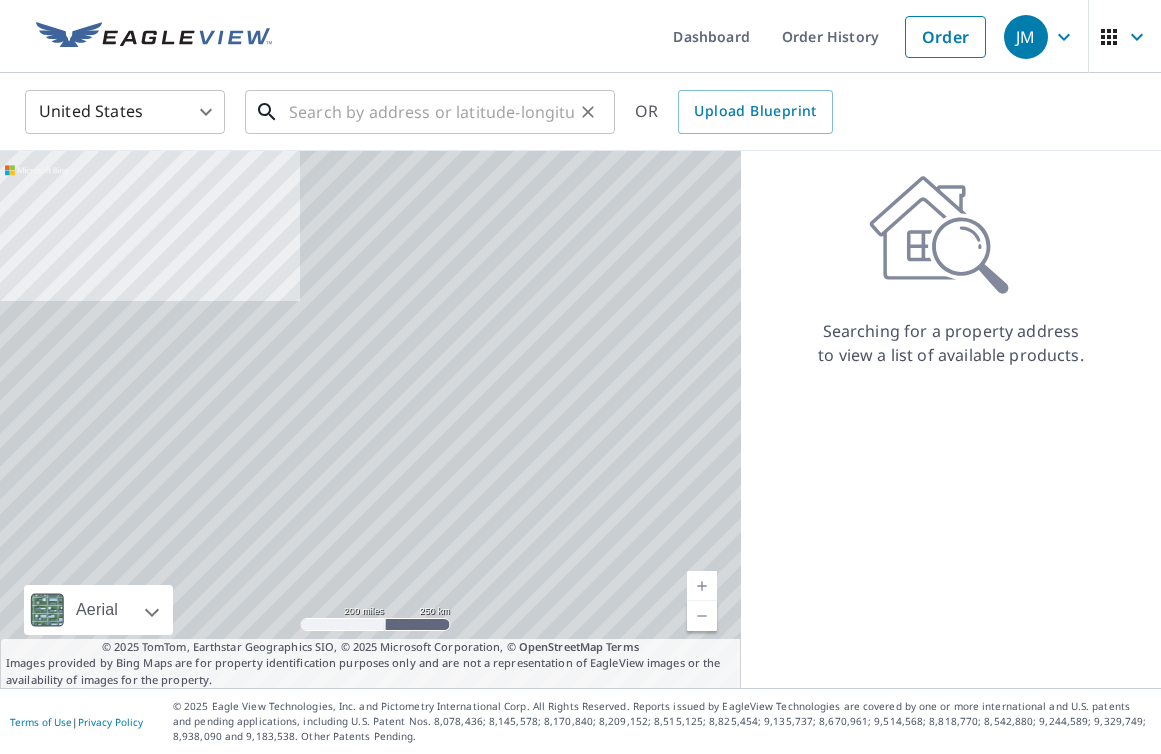 click at bounding box center [431, 112] 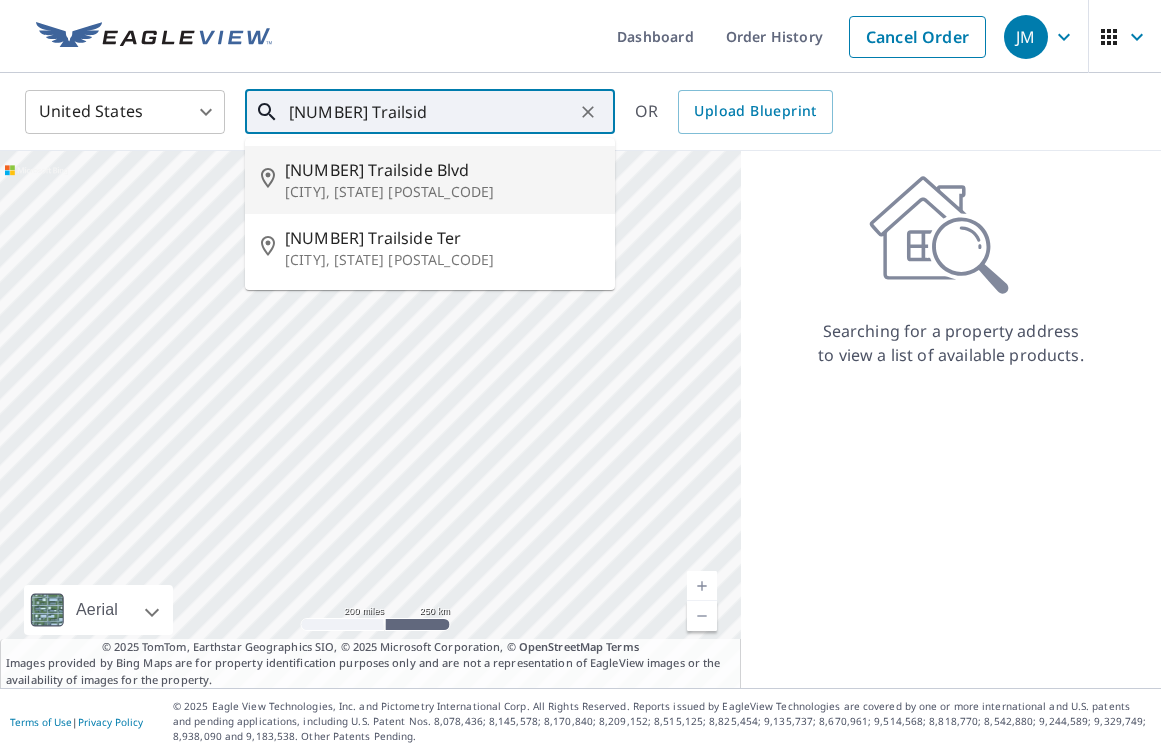 click on "[CITY], [STATE] [POSTAL_CODE]" at bounding box center (442, 192) 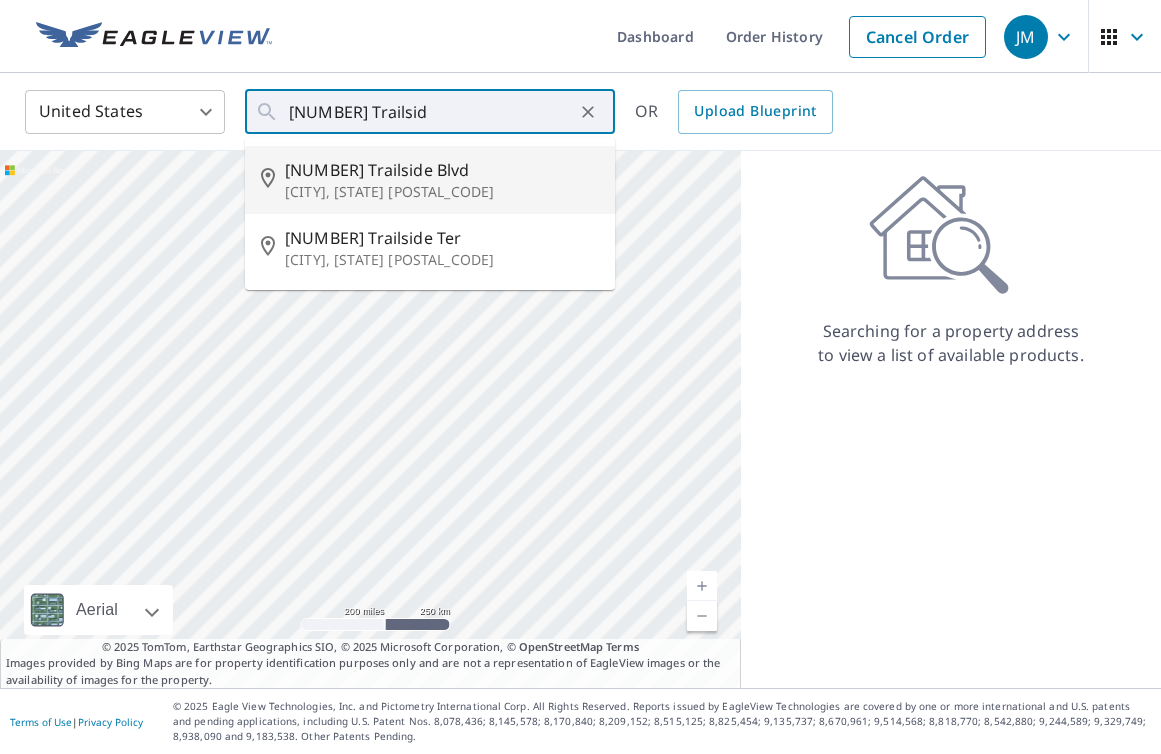 type on "[NUMBER] Trailside Blvd [CITY] [STATE] [POSTAL_CODE]" 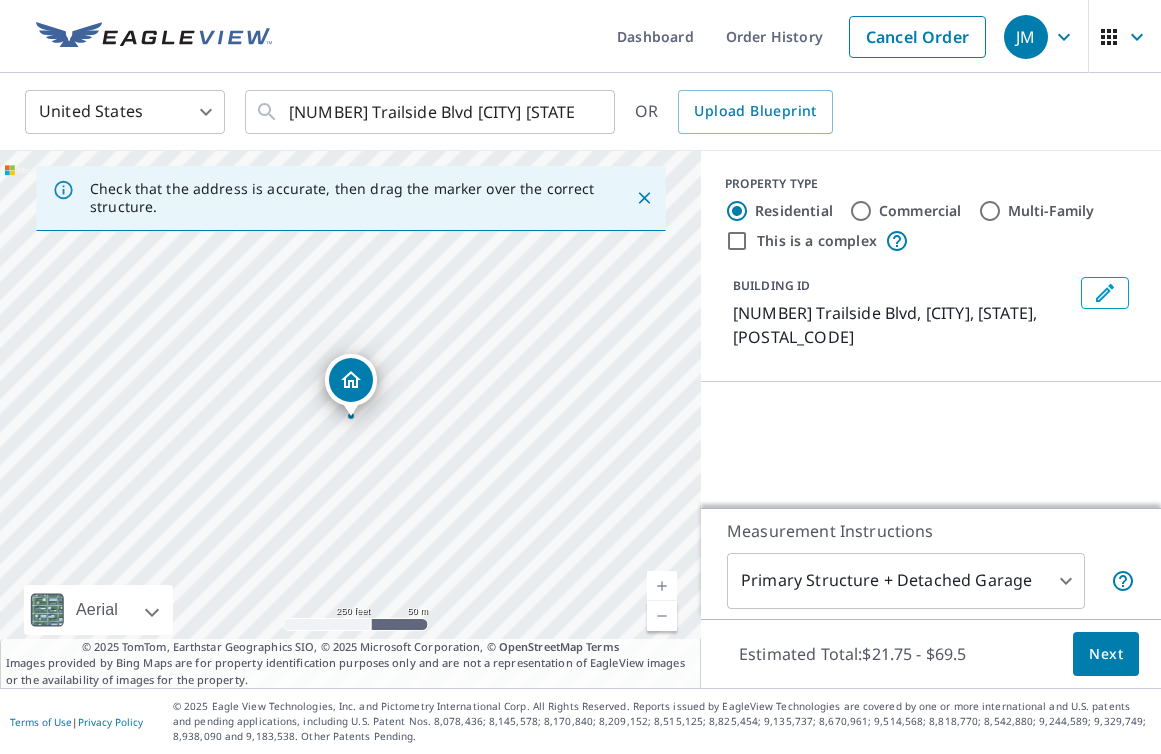 click at bounding box center (662, 586) 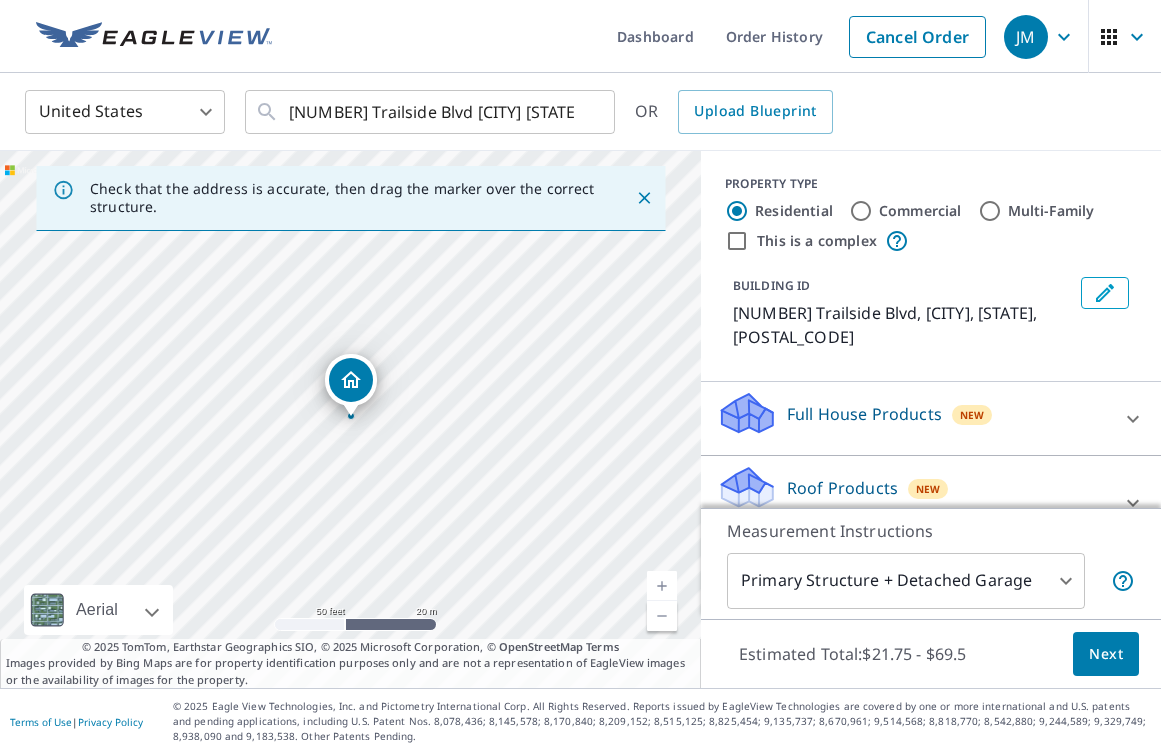 click on "Next" at bounding box center [1106, 654] 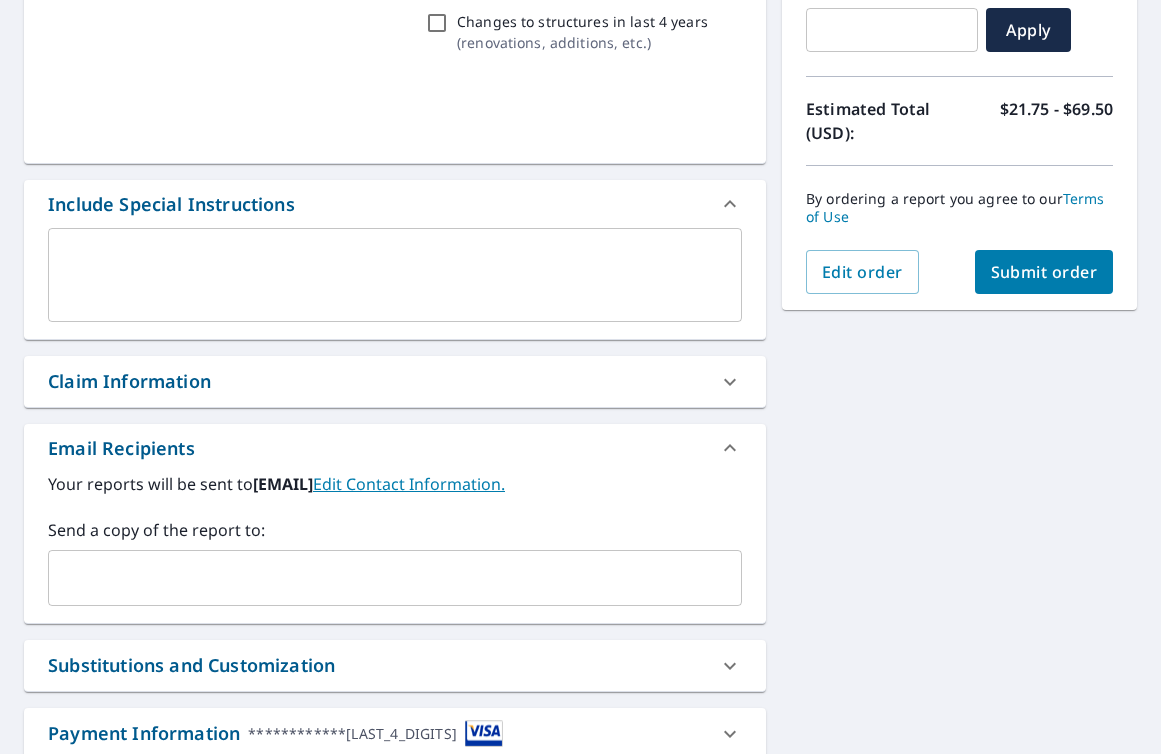 scroll, scrollTop: 371, scrollLeft: 0, axis: vertical 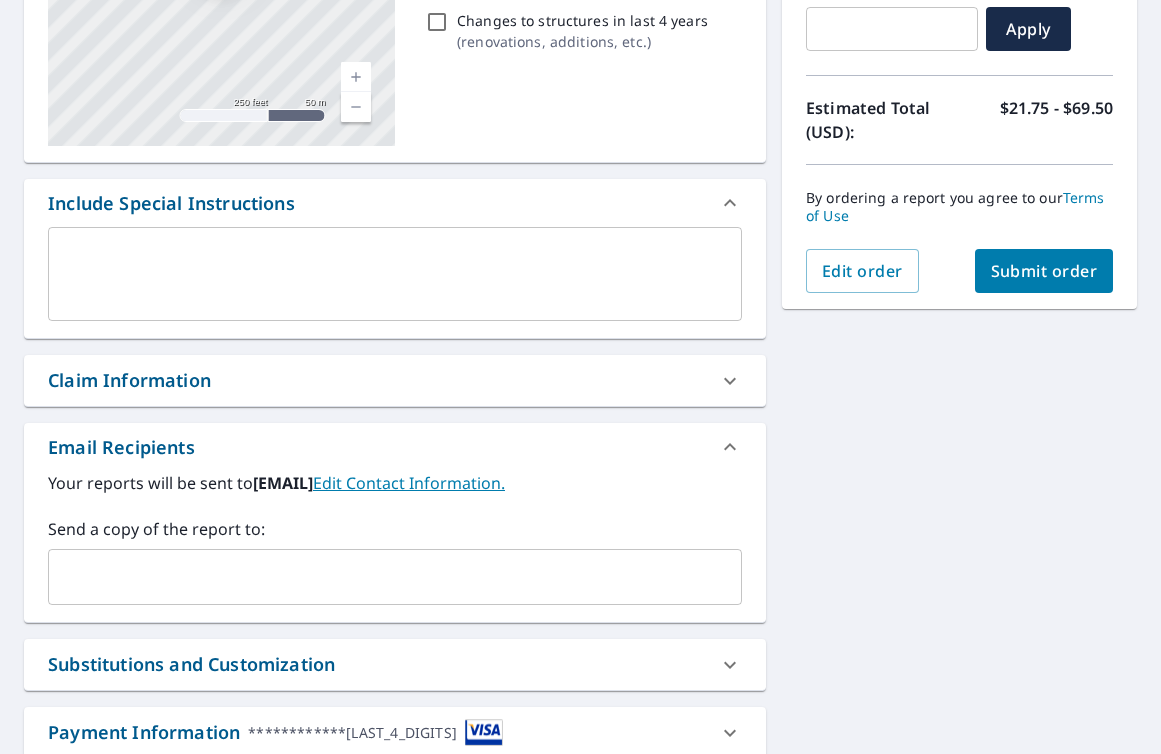 click at bounding box center (380, 577) 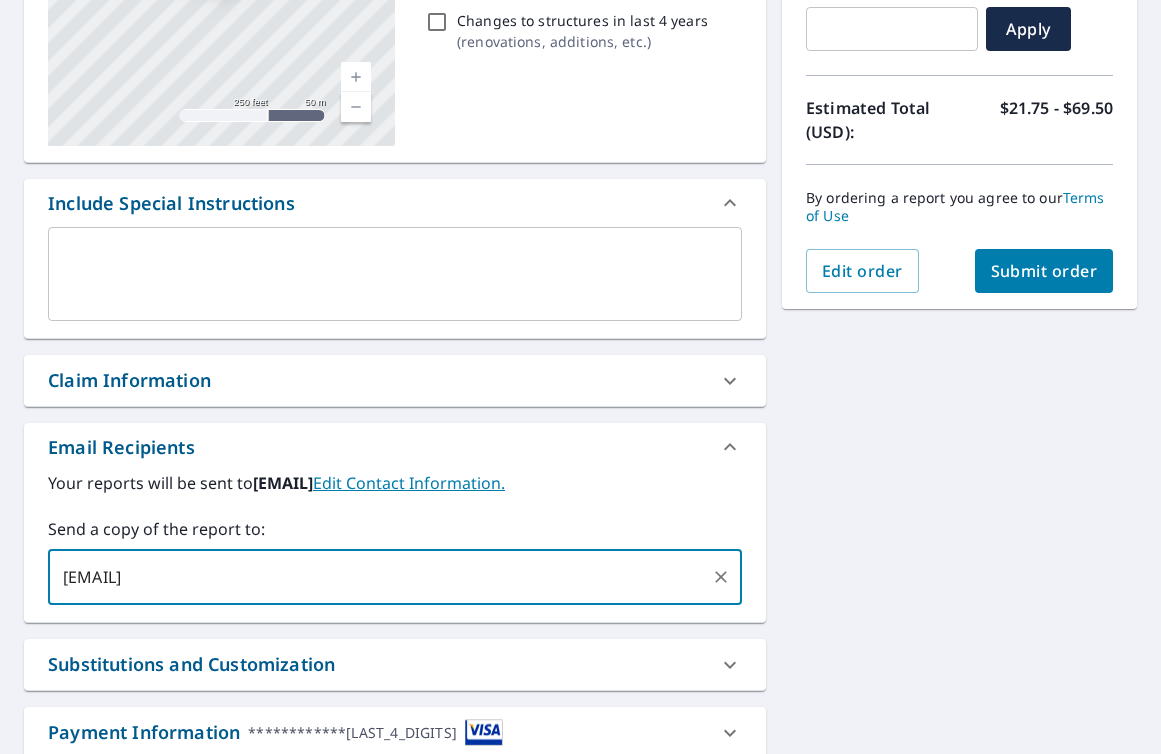 type on "[EMAIL]" 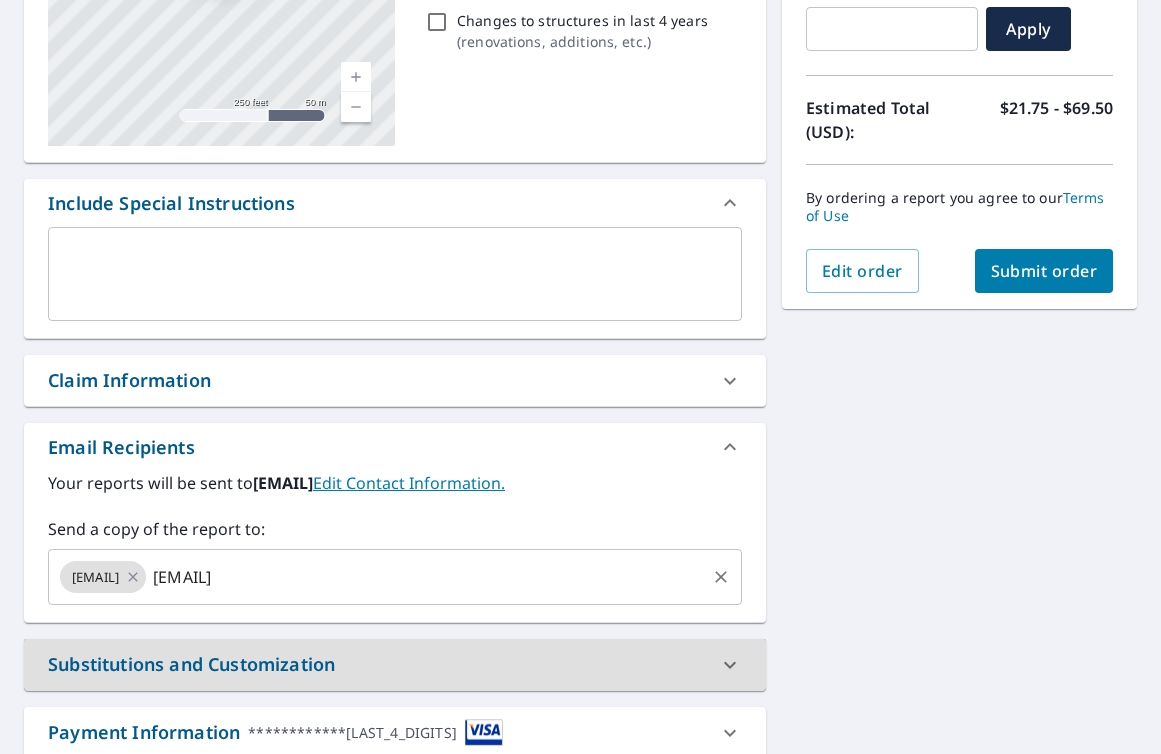 type 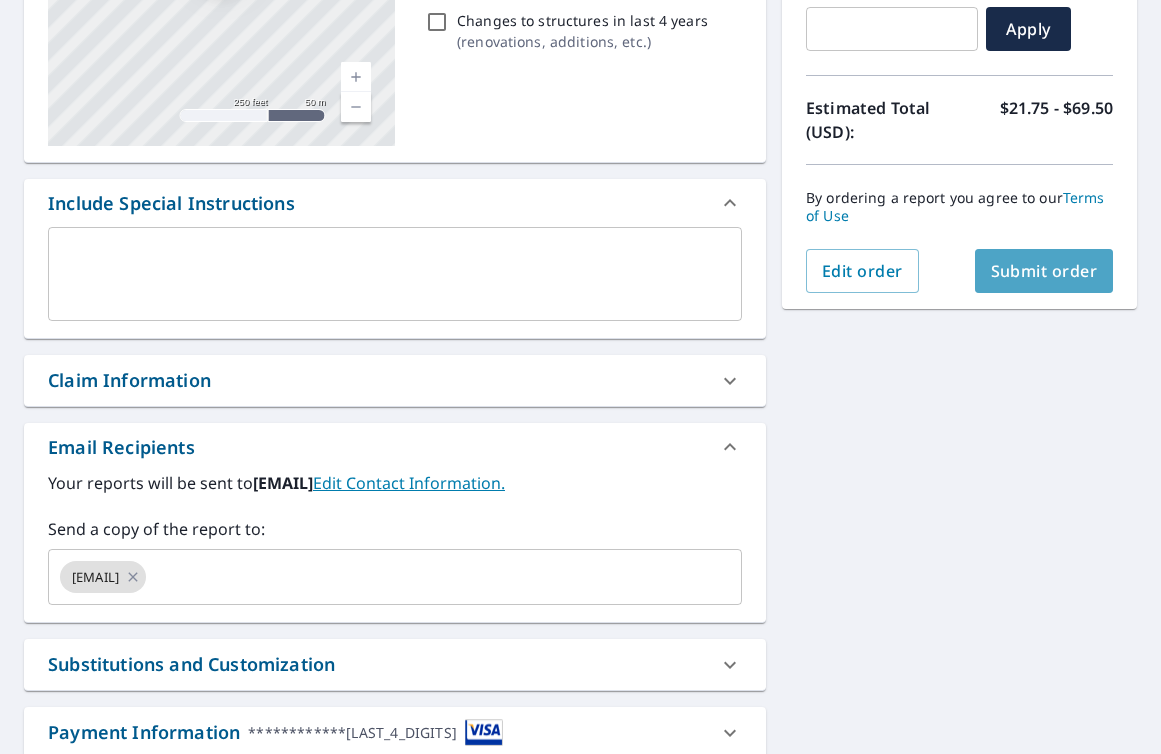 click on "Submit order" at bounding box center [1044, 271] 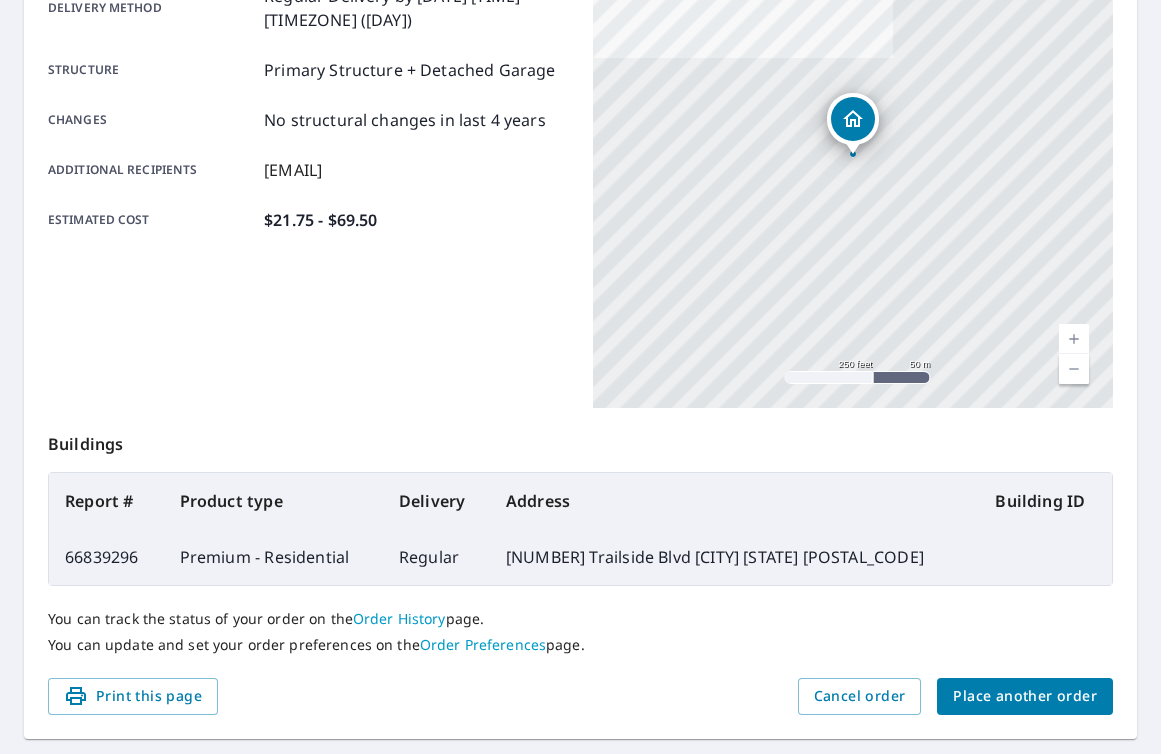 click on "Place another order" at bounding box center (1025, 696) 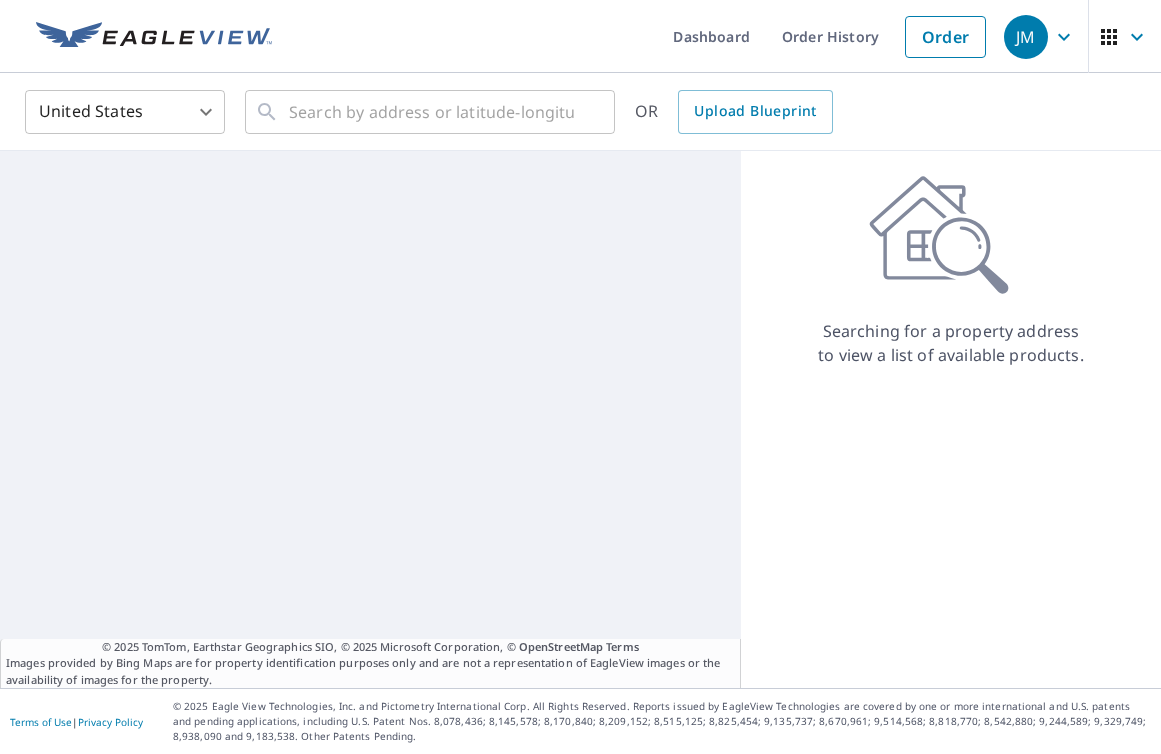 scroll, scrollTop: 0, scrollLeft: 0, axis: both 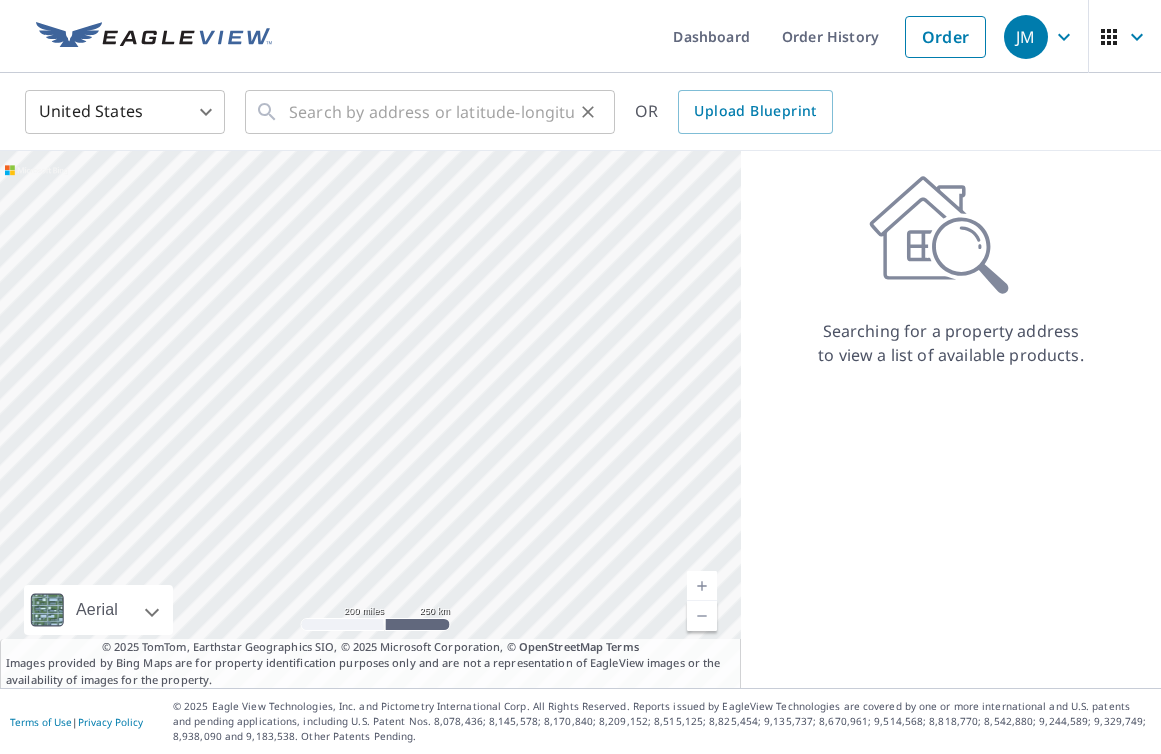 click 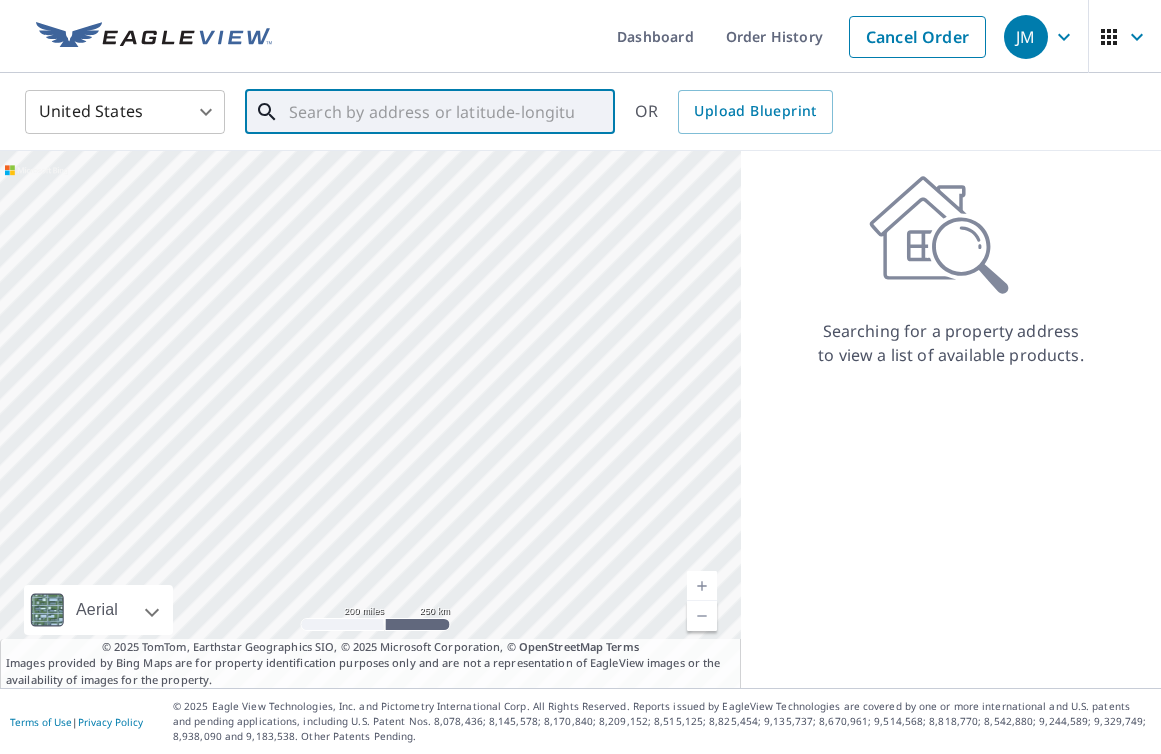 click at bounding box center (431, 112) 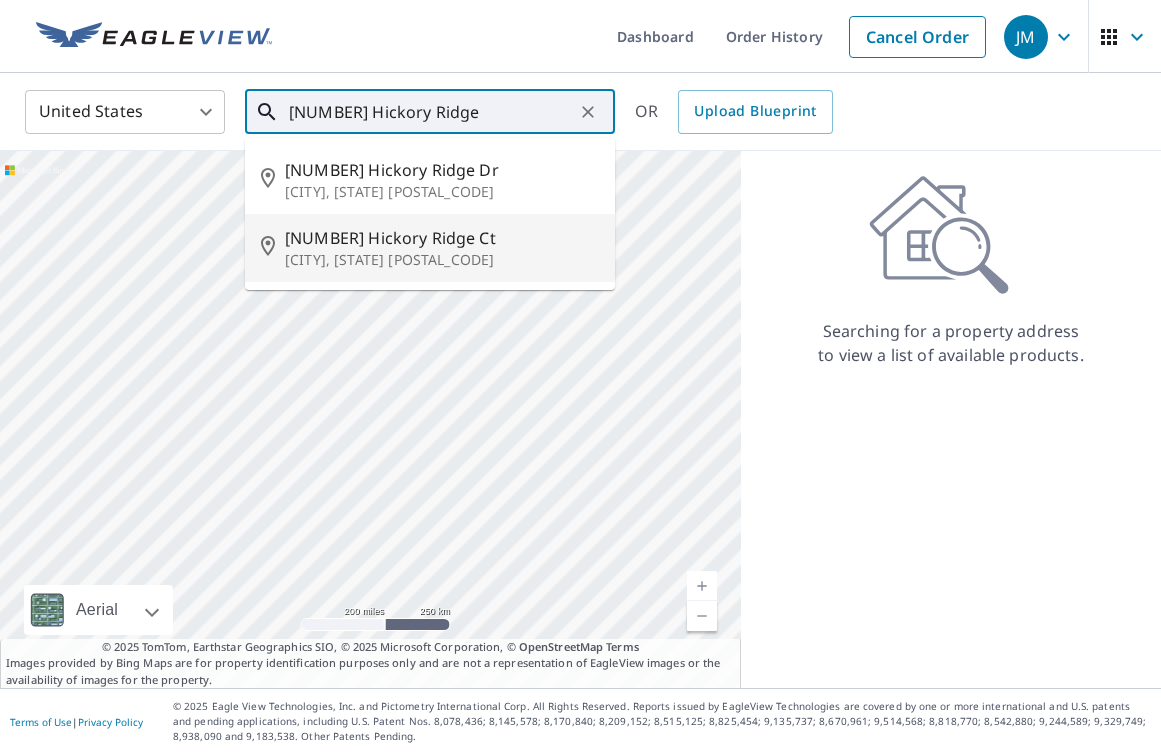 click on "[CITY], [STATE] [POSTAL_CODE]" at bounding box center (442, 260) 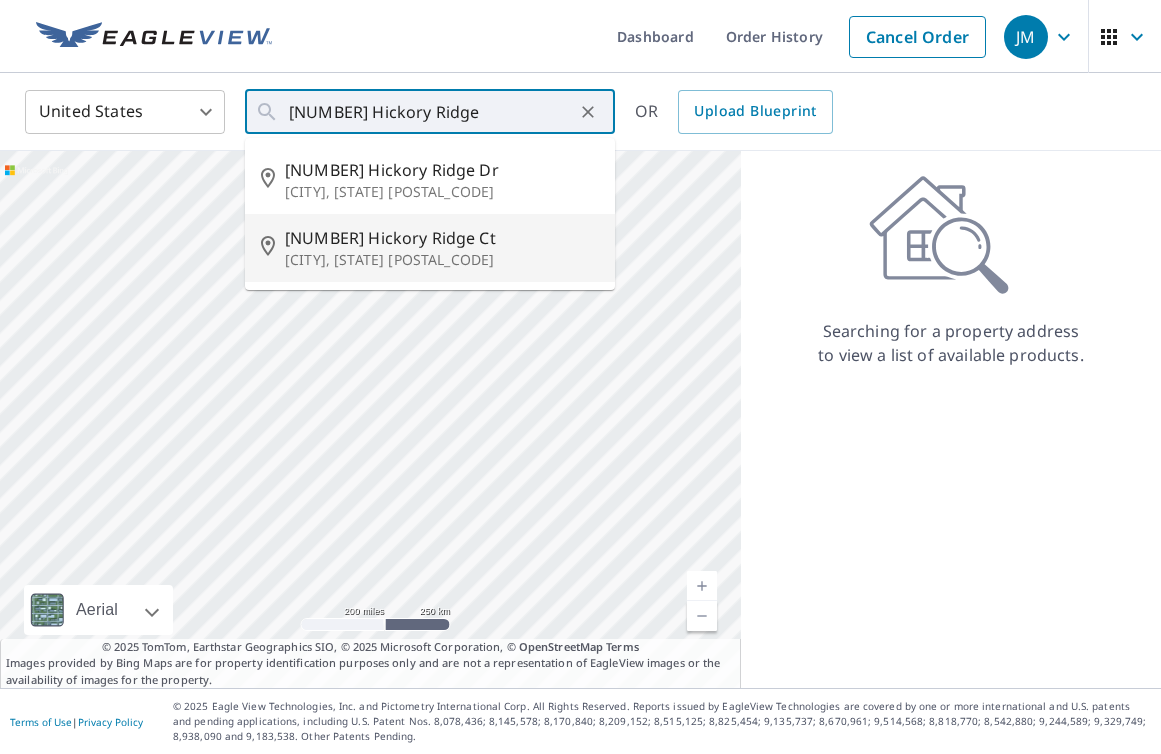 type on "[NUMBER] Hickory Ridge Ct [CITY], [STATE], [POSTAL_CODE]" 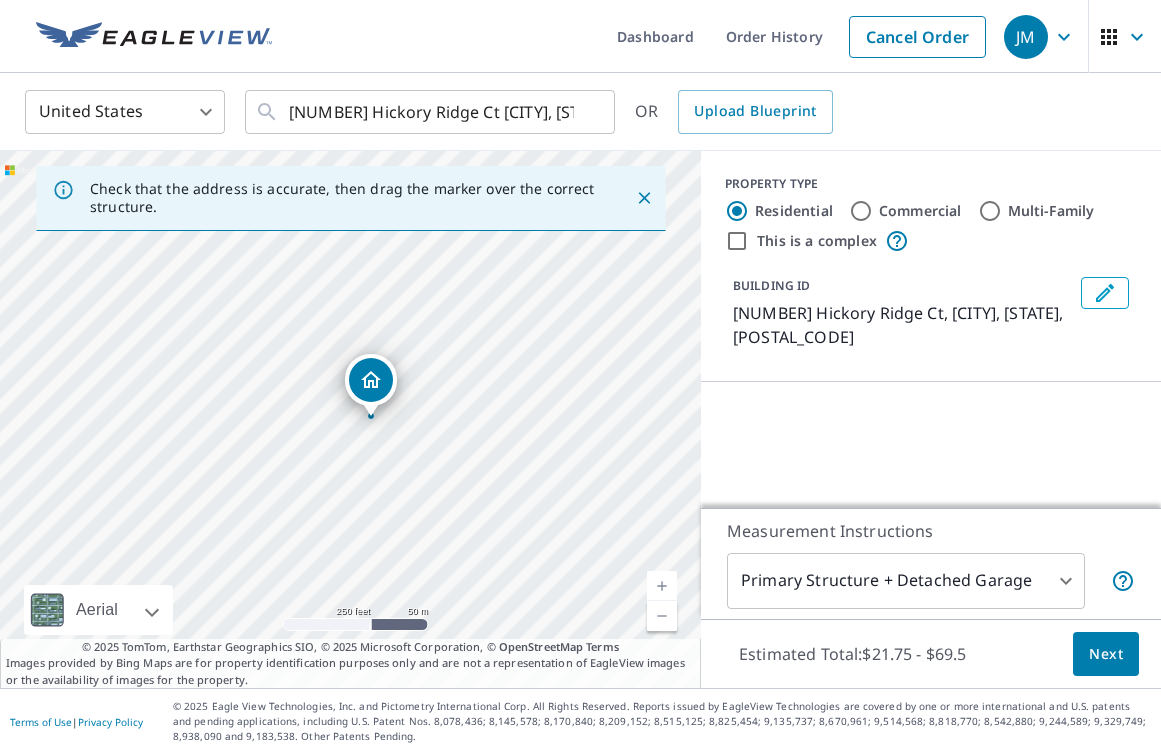 click at bounding box center (662, 586) 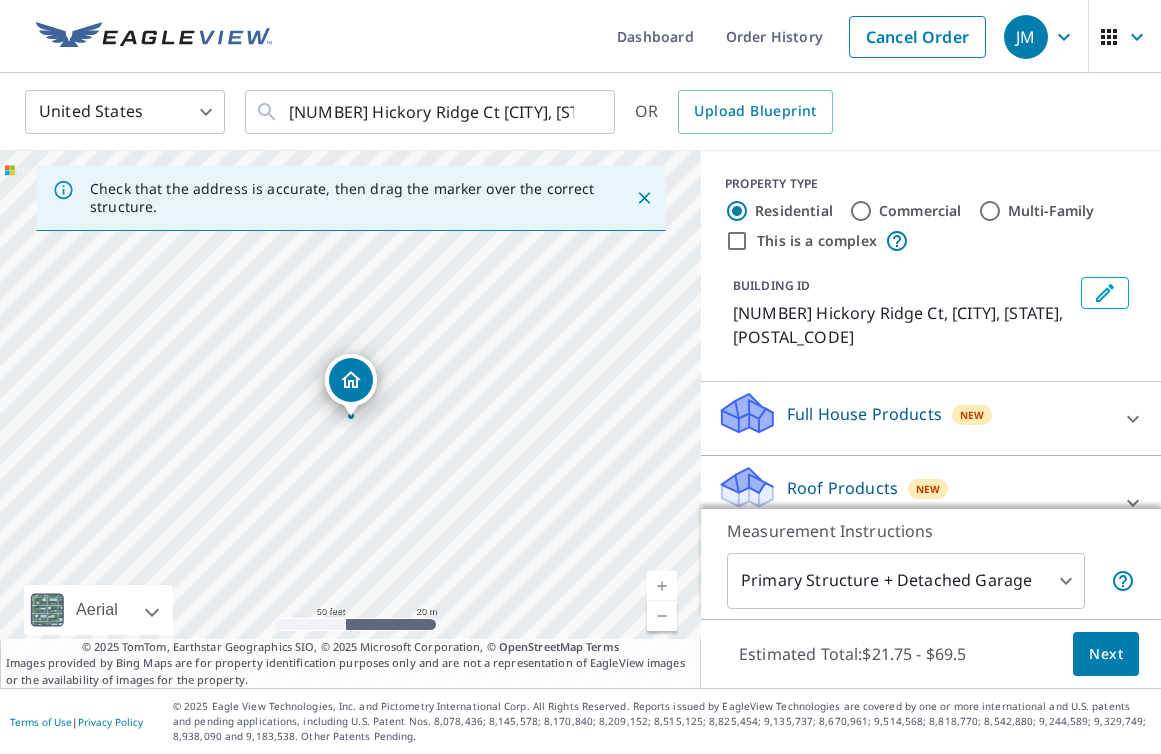 click at bounding box center (662, 616) 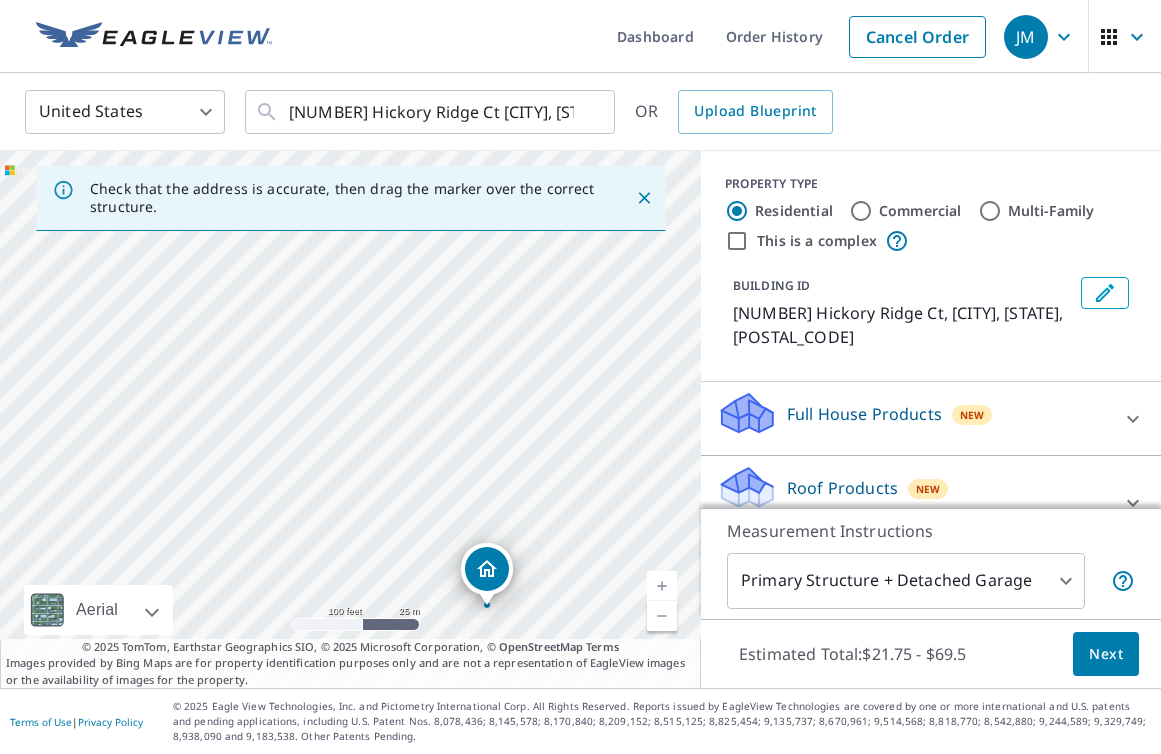 drag, startPoint x: 371, startPoint y: 432, endPoint x: 507, endPoint y: 621, distance: 232.84544 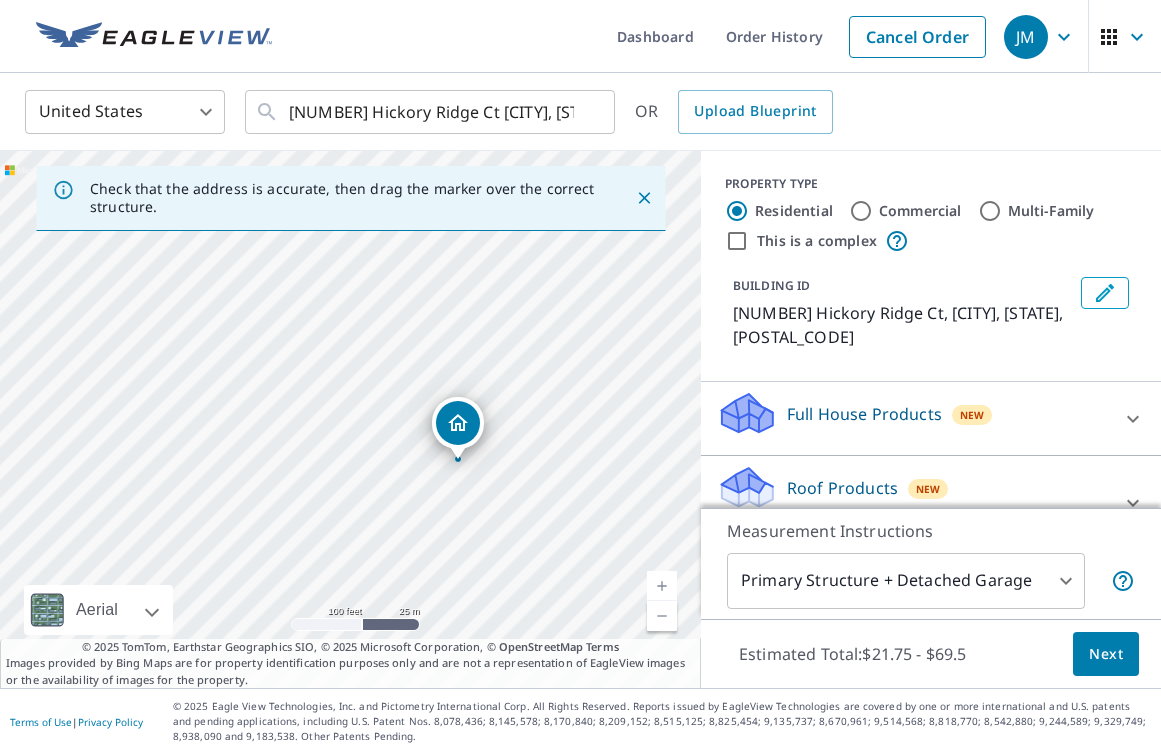 drag, startPoint x: 383, startPoint y: 420, endPoint x: 353, endPoint y: 273, distance: 150.03 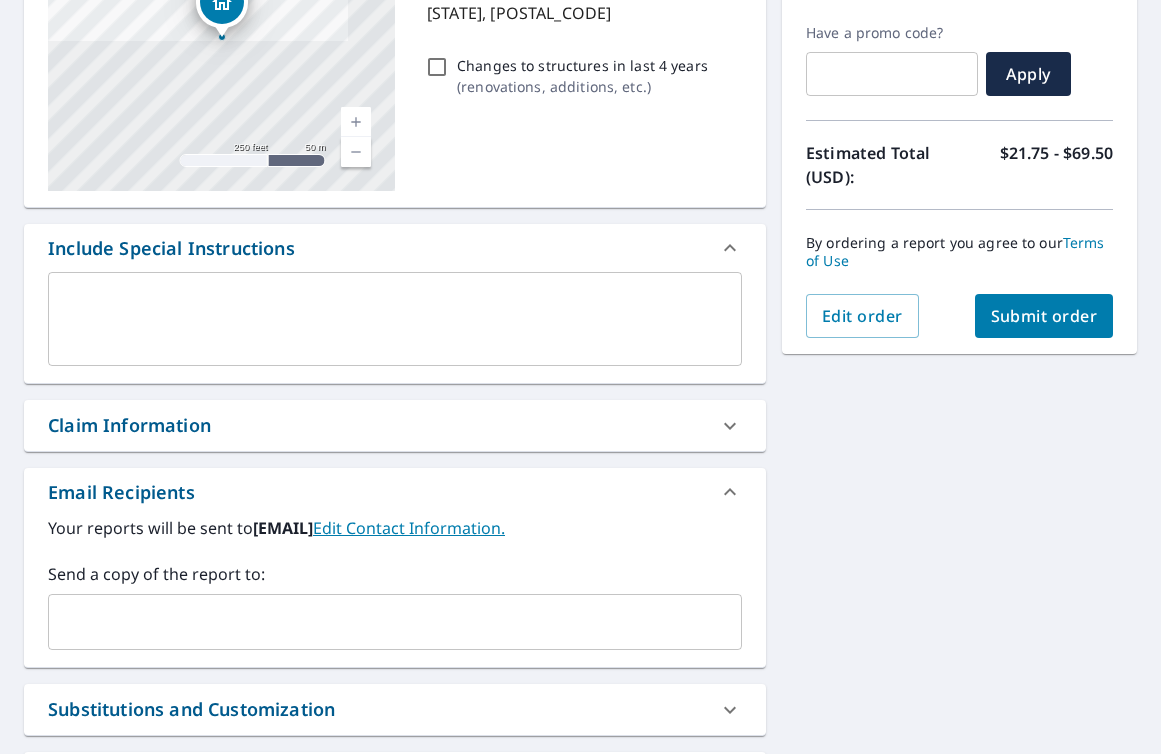 scroll, scrollTop: 327, scrollLeft: 0, axis: vertical 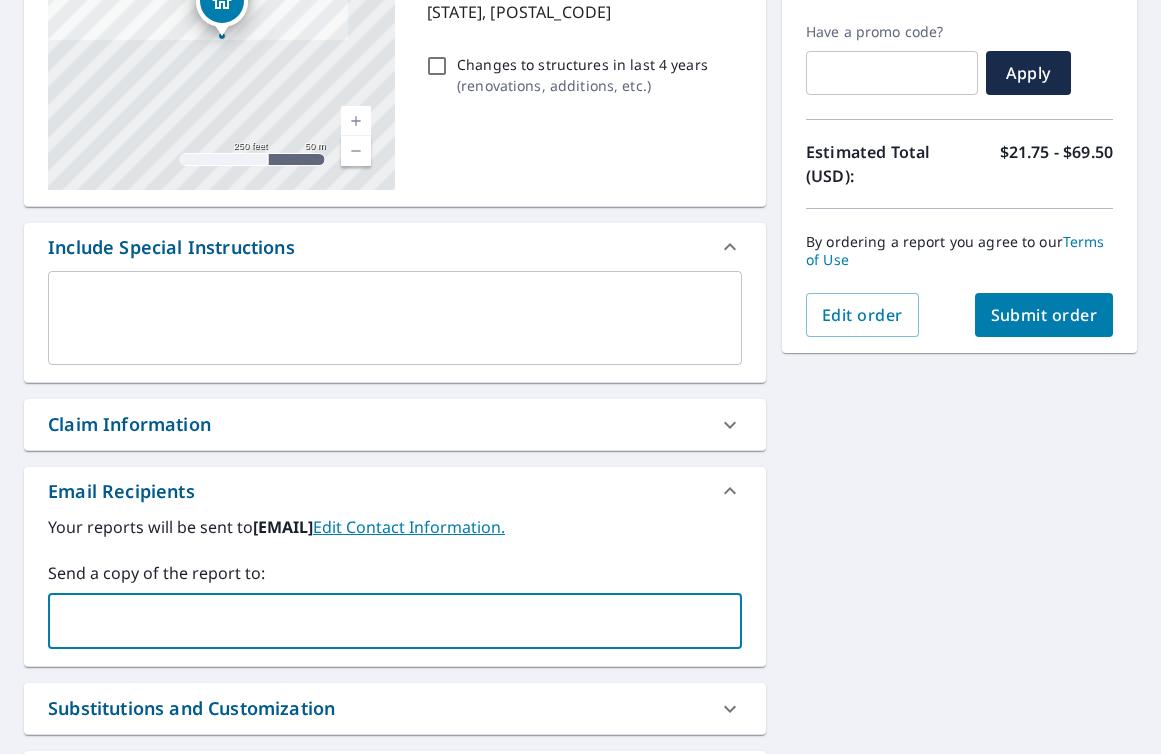 click at bounding box center (380, 621) 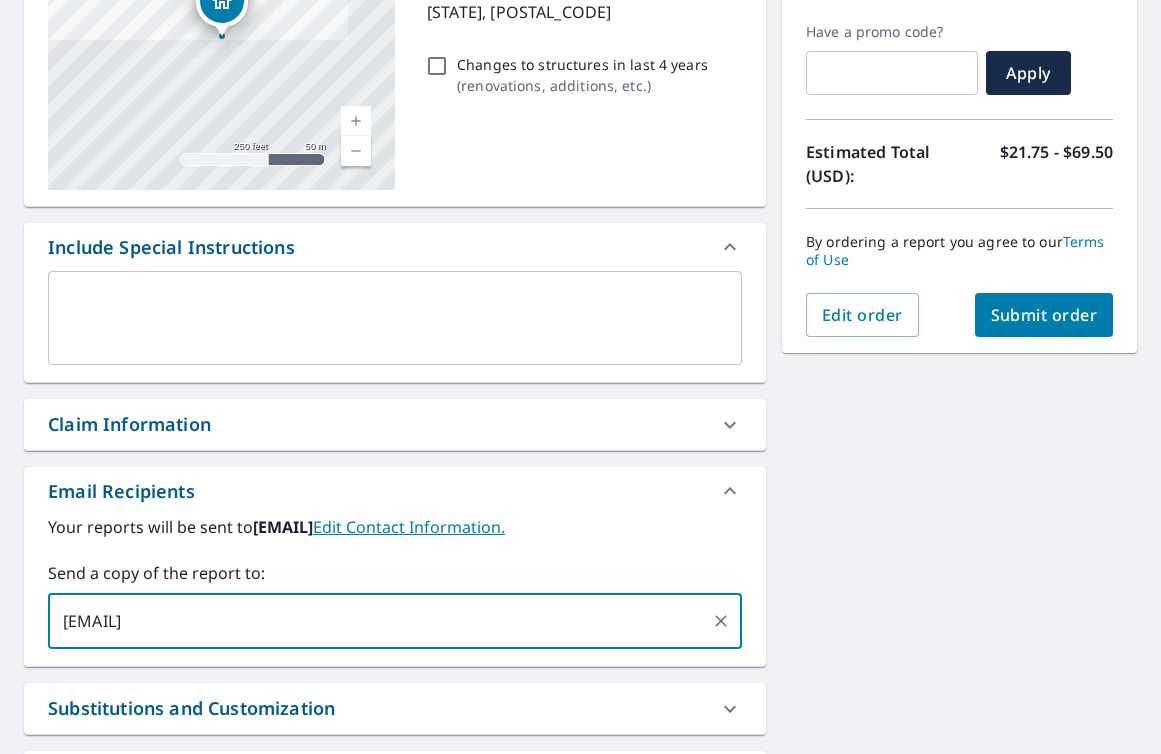 type on "[EMAIL]" 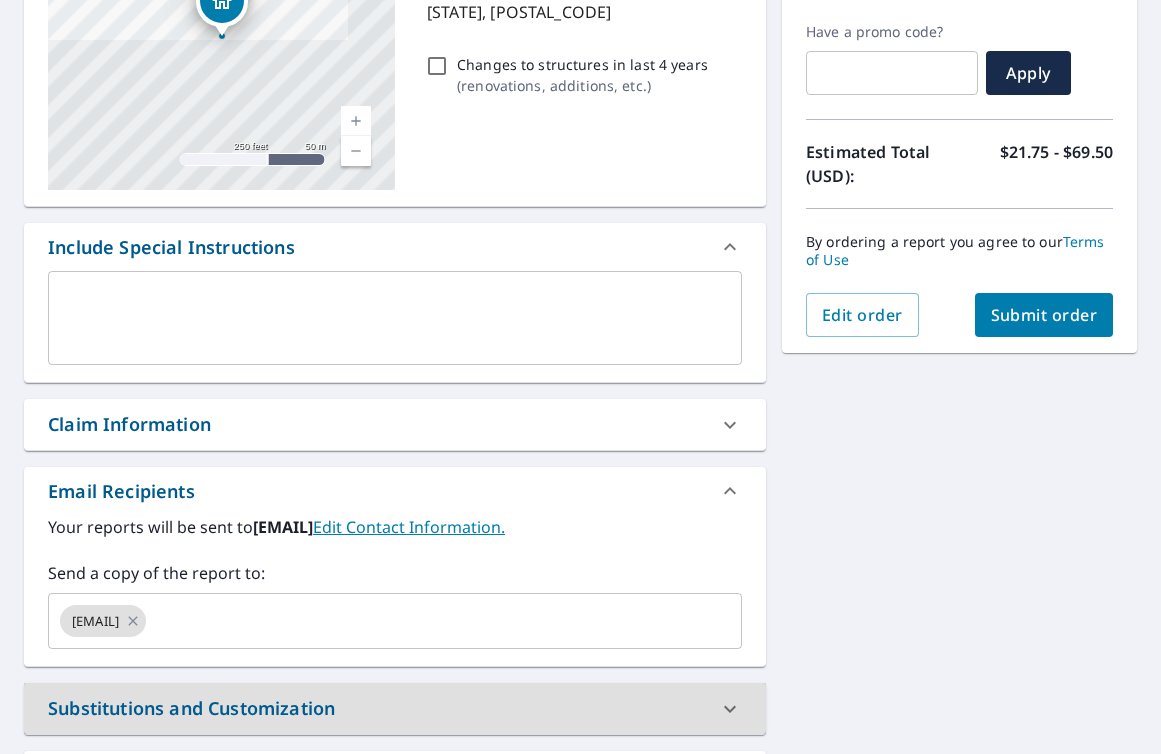 click on "Submit order" at bounding box center [1044, 315] 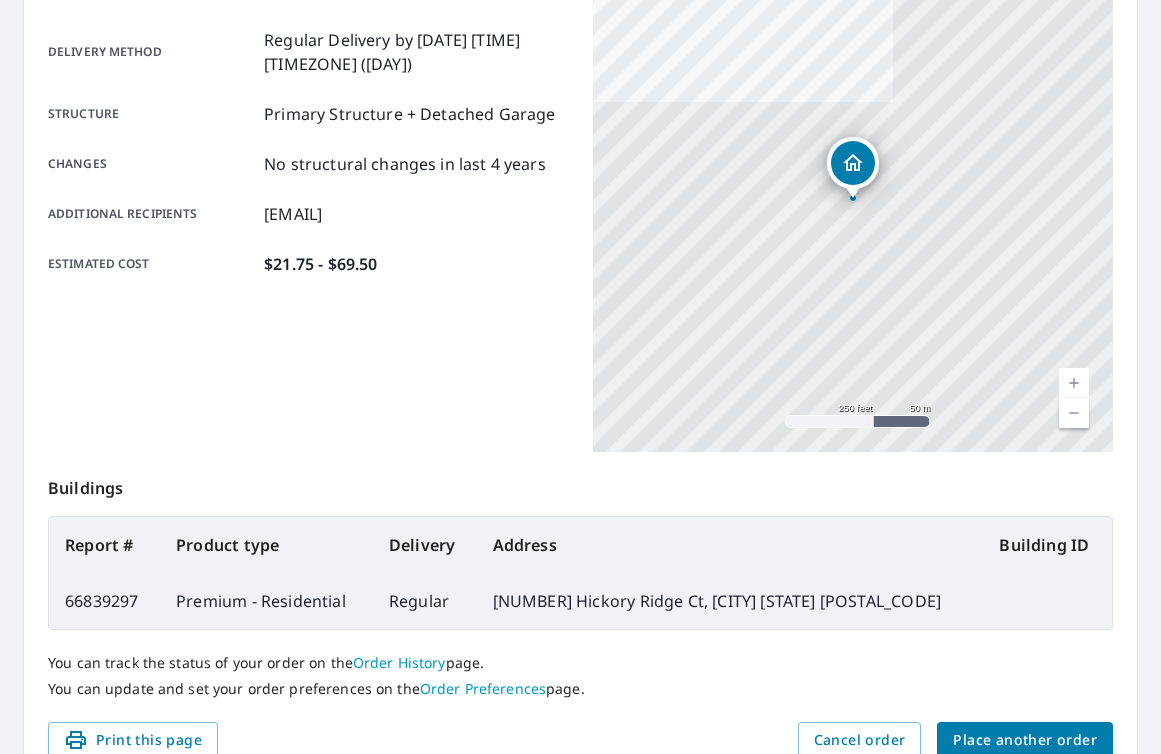 scroll, scrollTop: 437, scrollLeft: 0, axis: vertical 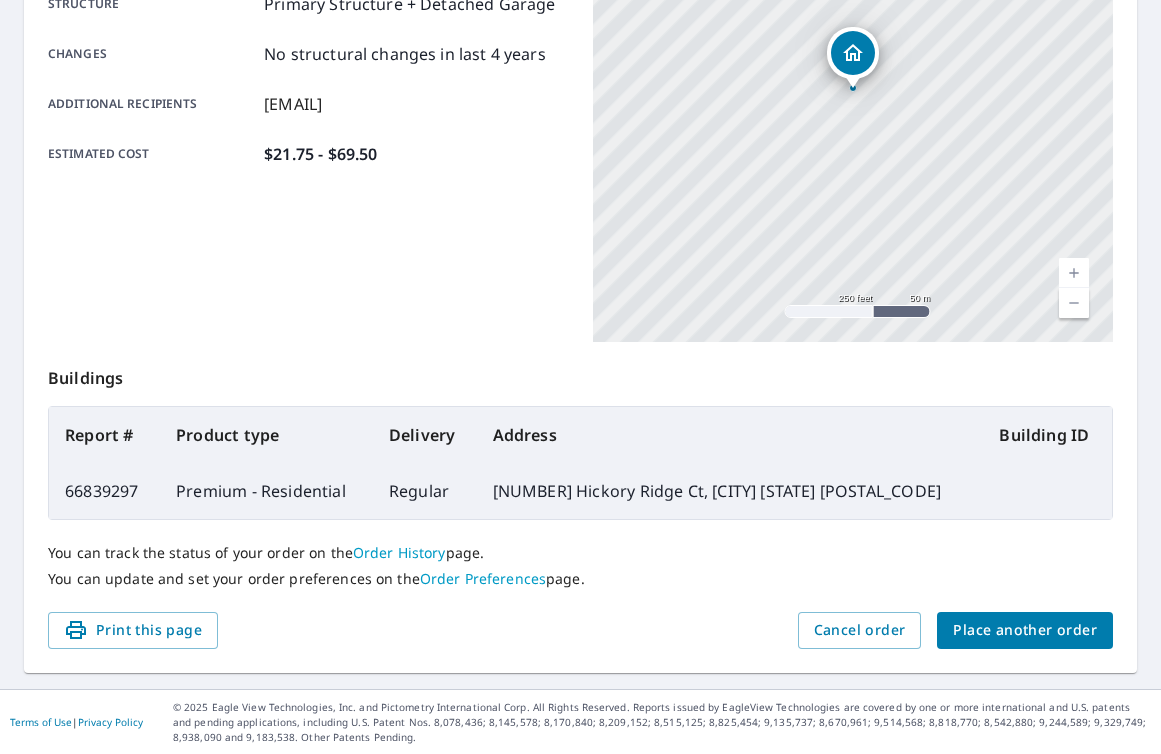 click on "Place another order" at bounding box center [1025, 630] 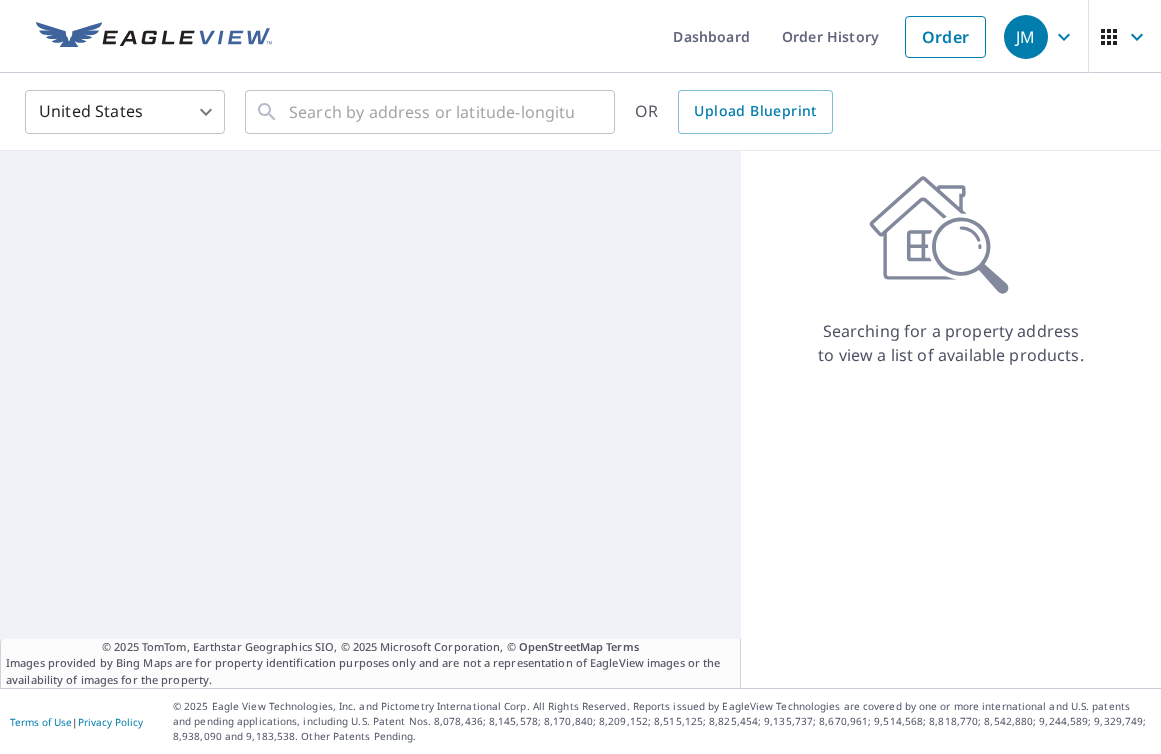 scroll, scrollTop: 0, scrollLeft: 0, axis: both 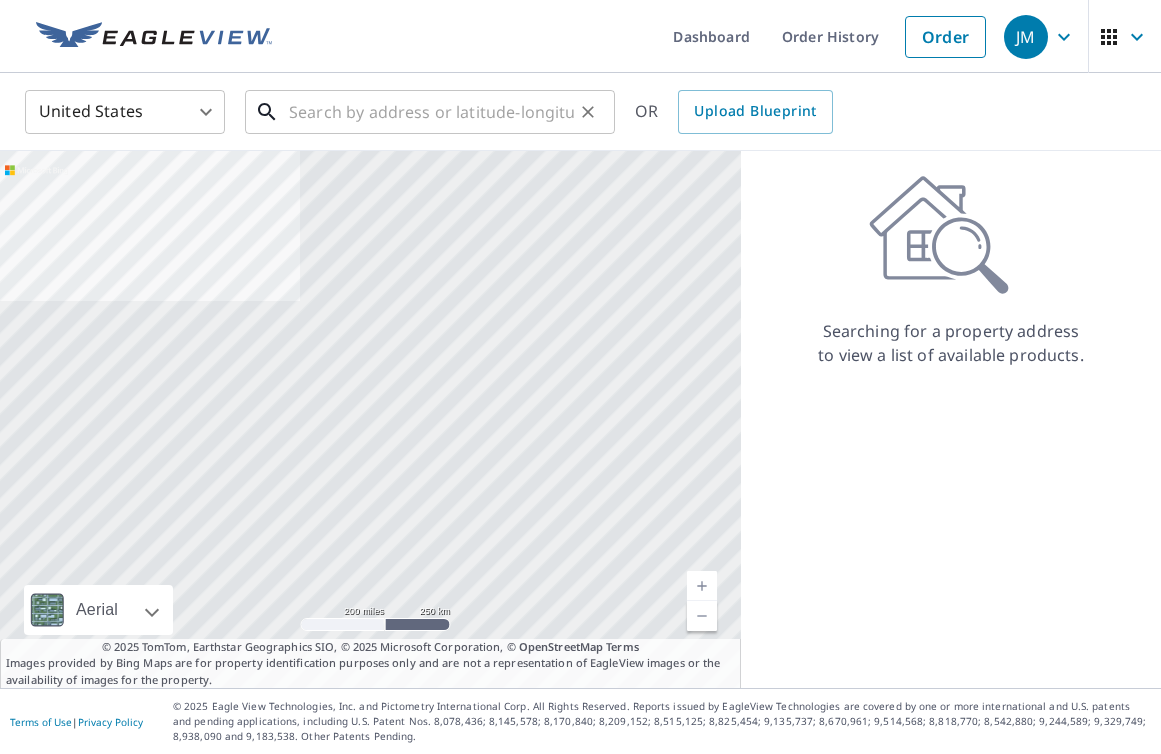click at bounding box center [431, 112] 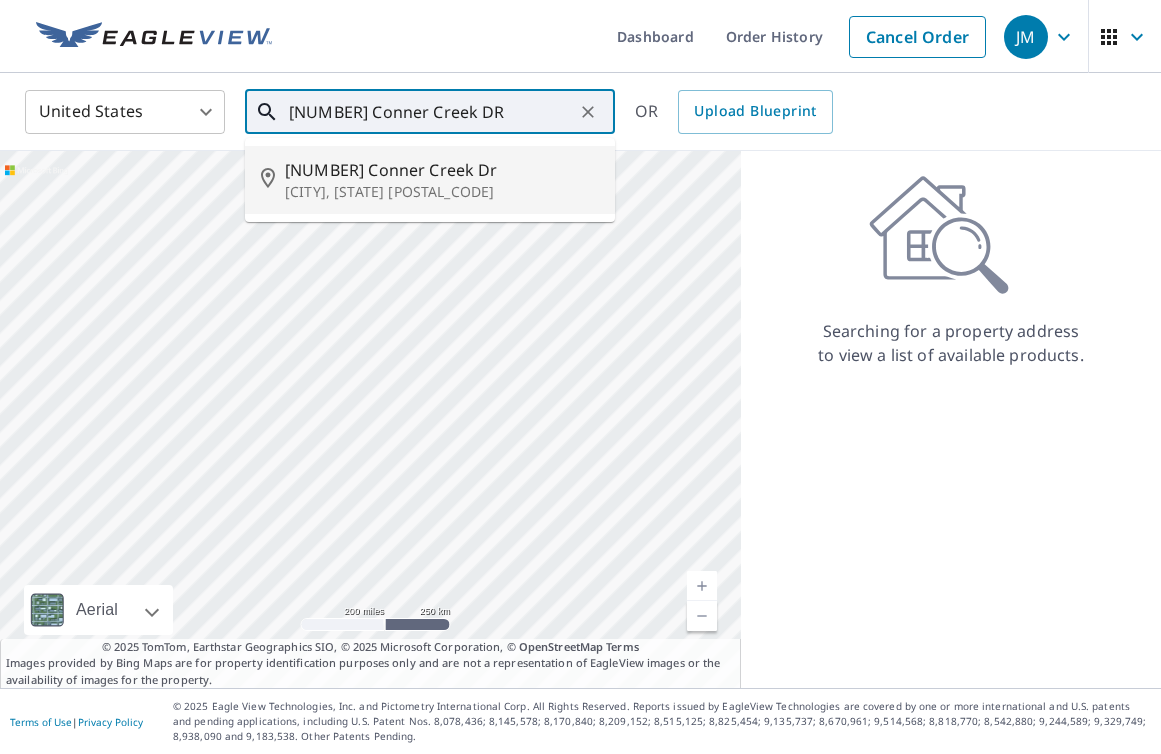 click on "[CITY], [STATE] [POSTAL_CODE]" at bounding box center [442, 192] 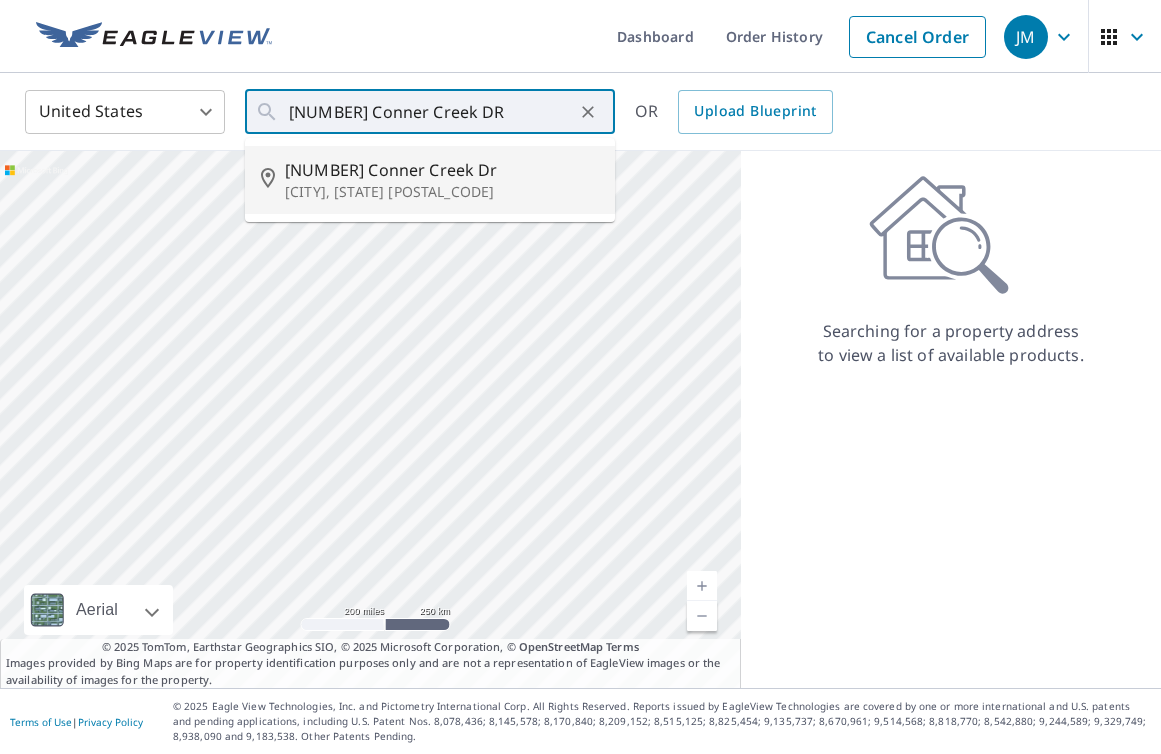 type on "[NUMBER] Conner Creek Dr [CITY] [STATE] [POSTAL_CODE]" 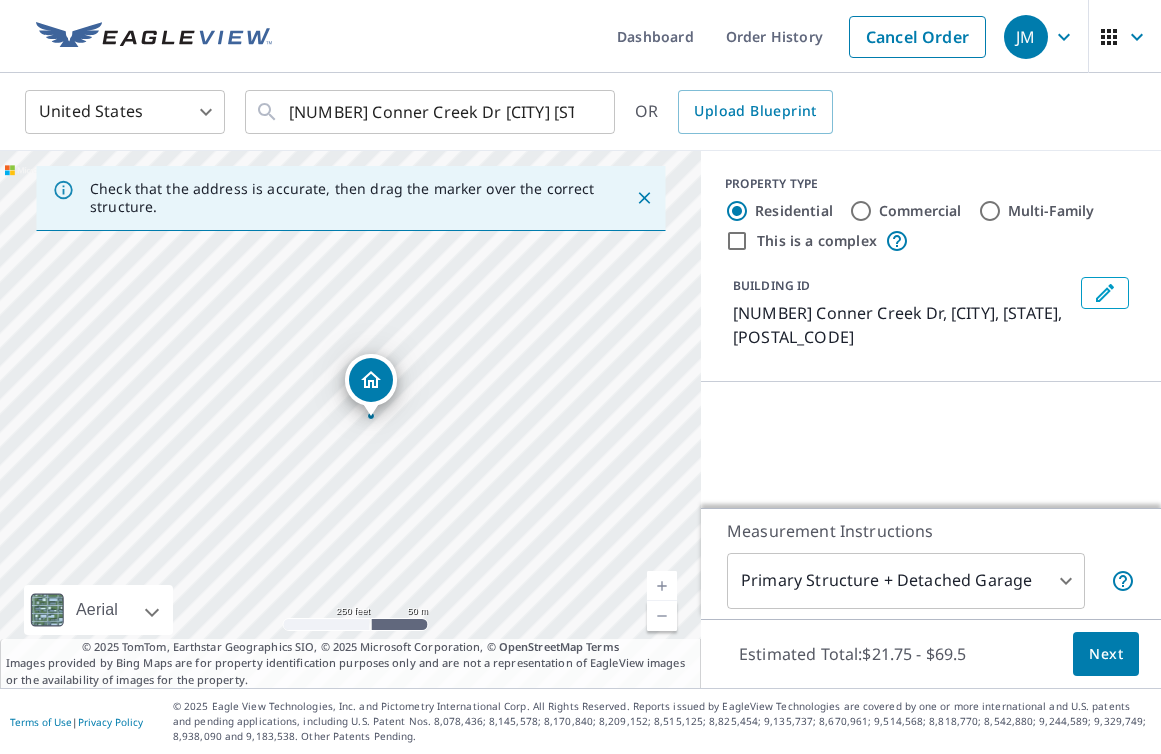 click at bounding box center [662, 586] 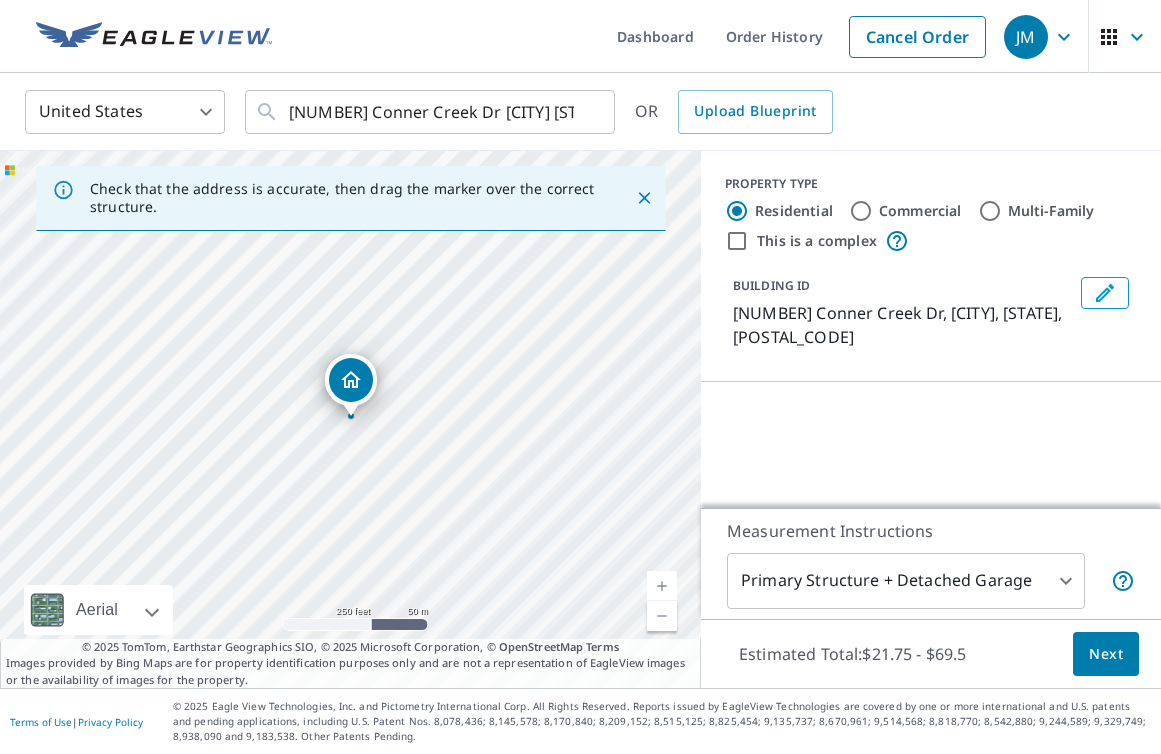 click at bounding box center (662, 586) 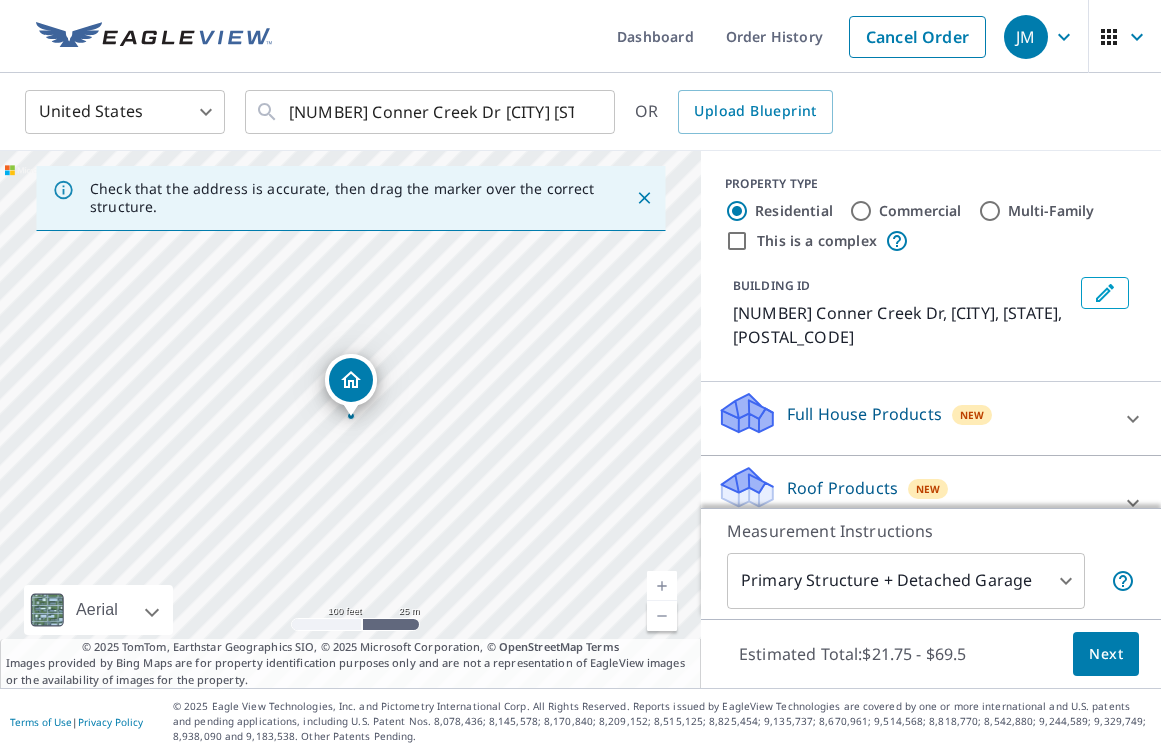 click at bounding box center (662, 586) 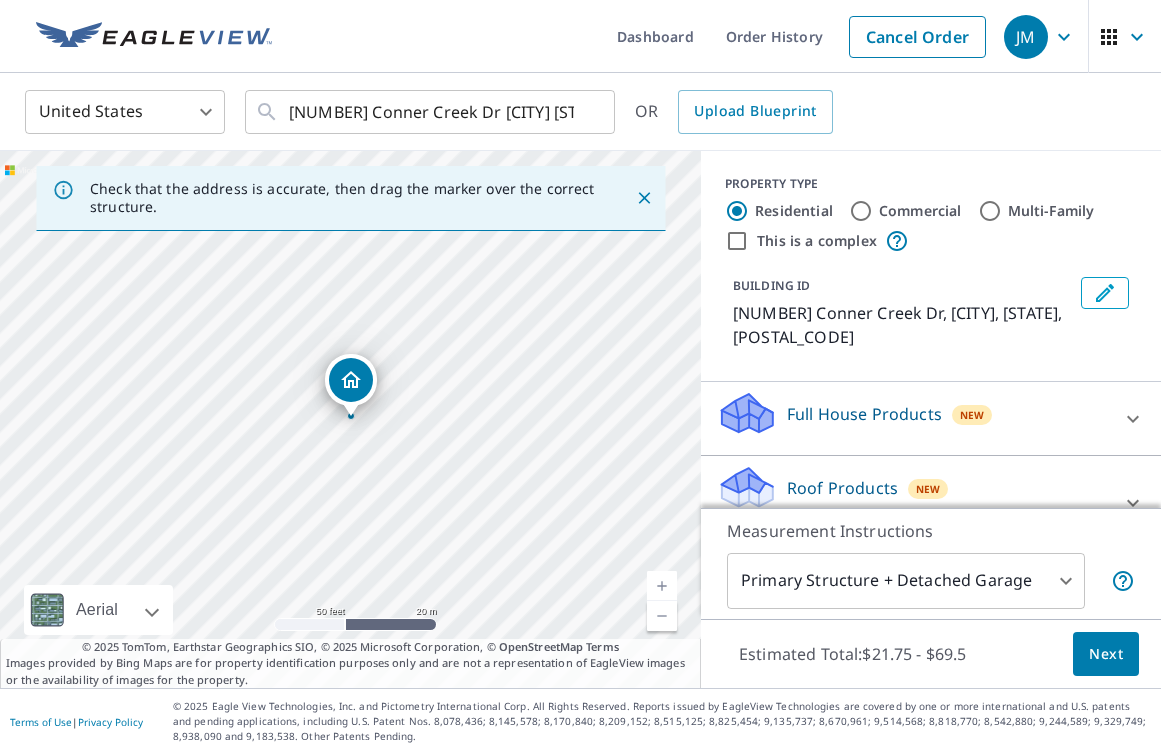 click on "Next" at bounding box center [1106, 654] 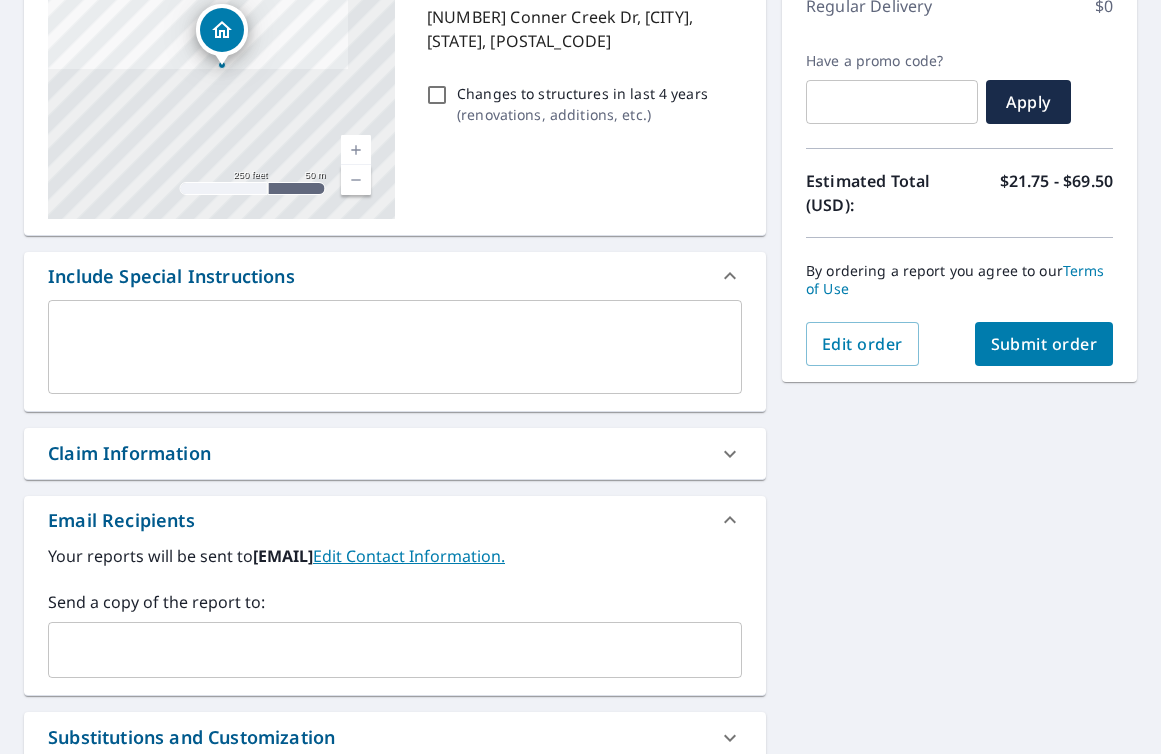 scroll, scrollTop: 345, scrollLeft: 0, axis: vertical 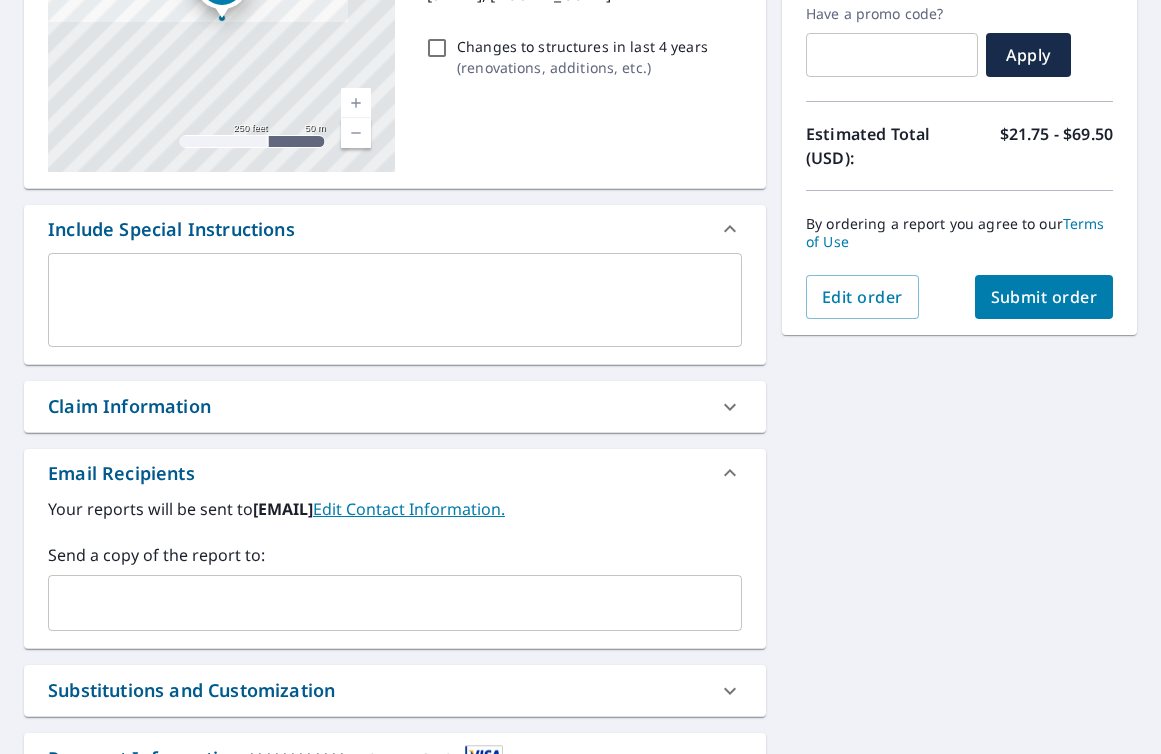 click at bounding box center (380, 603) 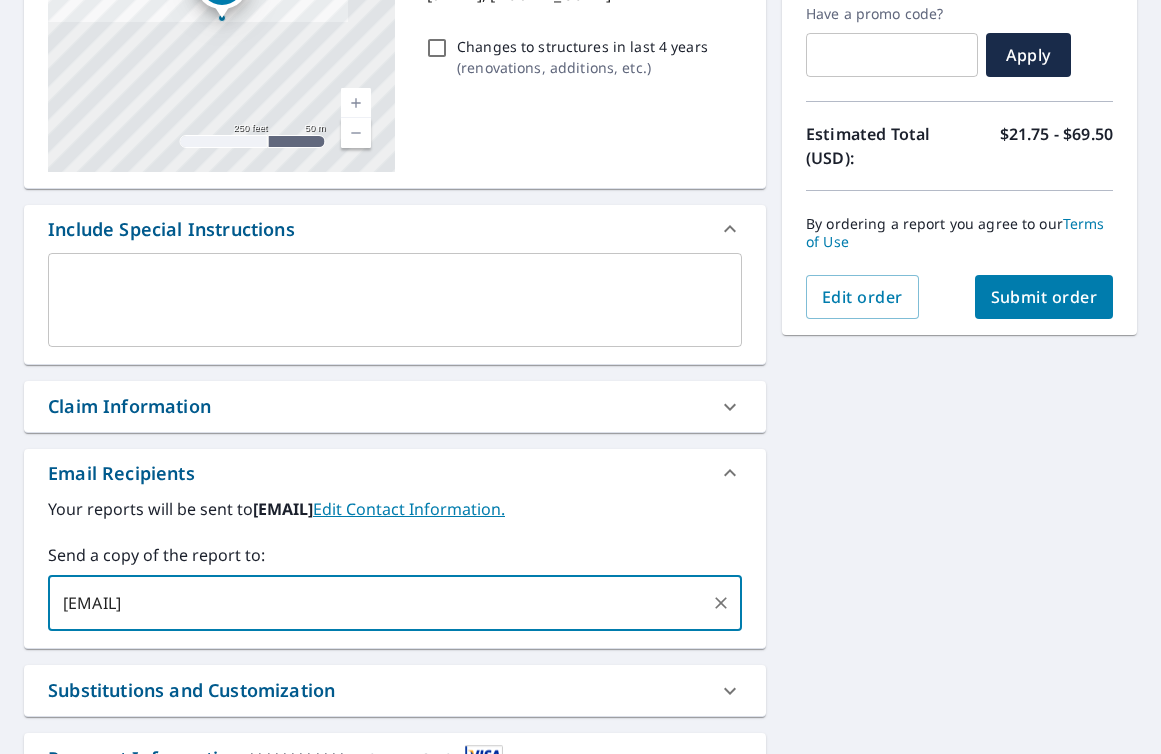 type on "[EMAIL]" 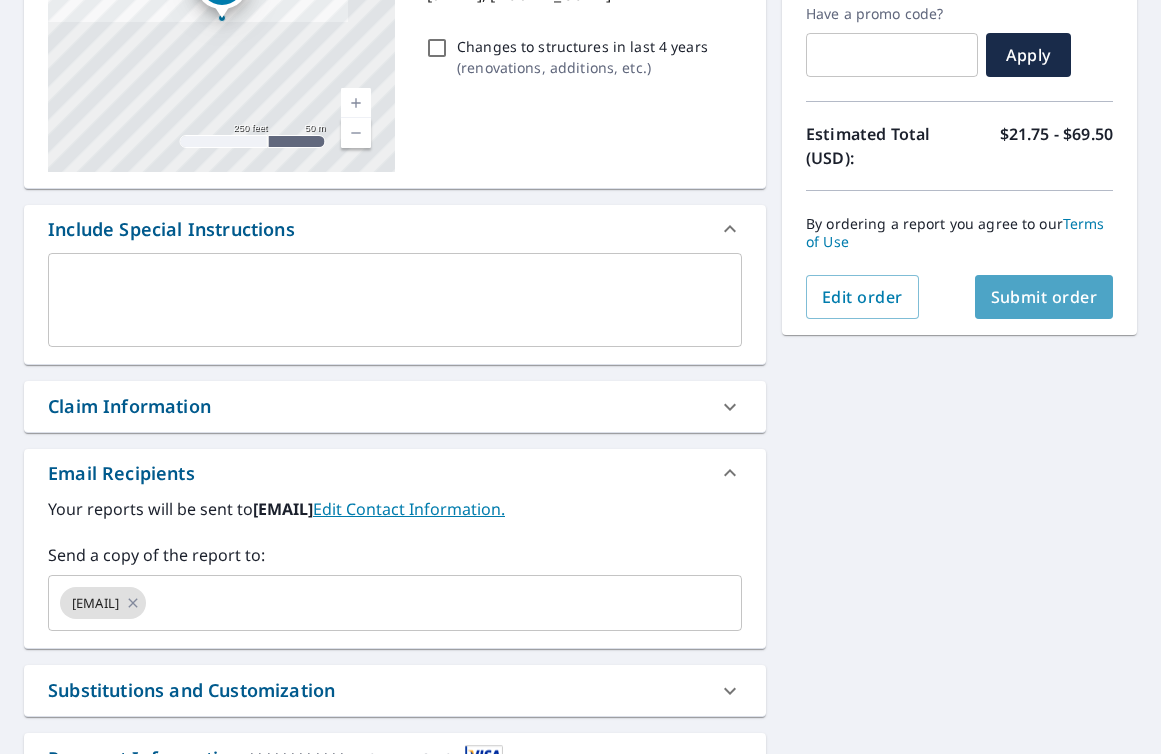 click on "Submit order" at bounding box center (1044, 297) 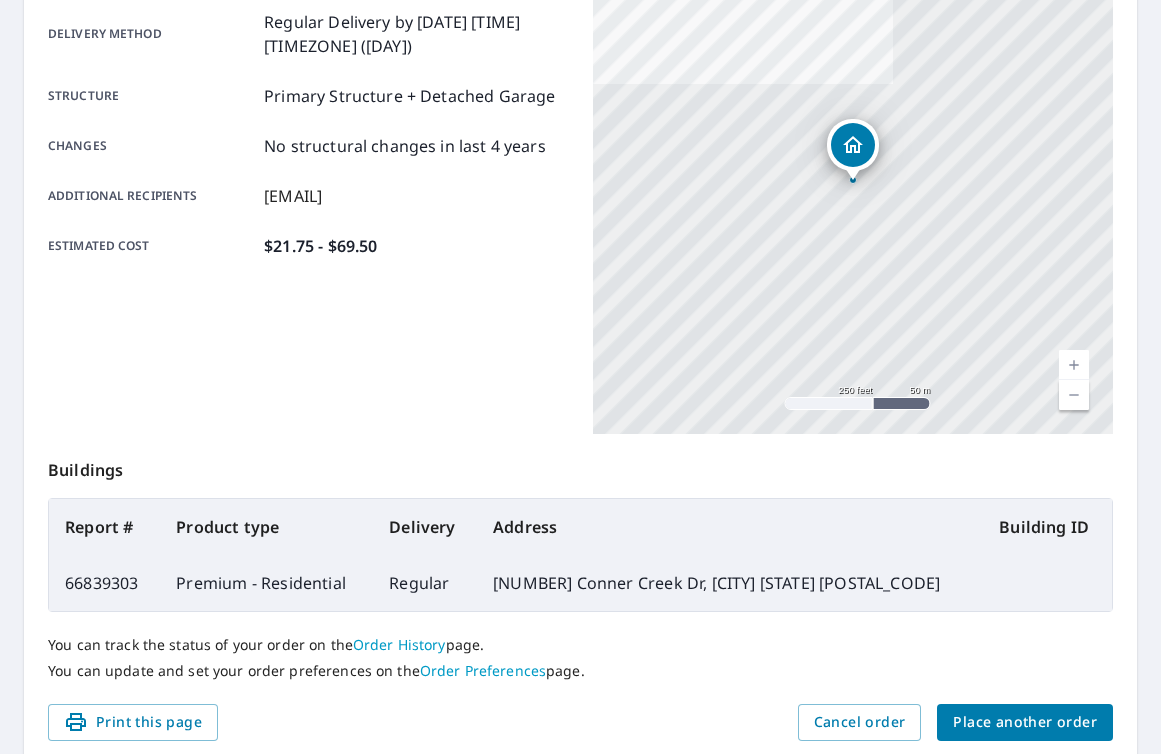 scroll, scrollTop: 437, scrollLeft: 0, axis: vertical 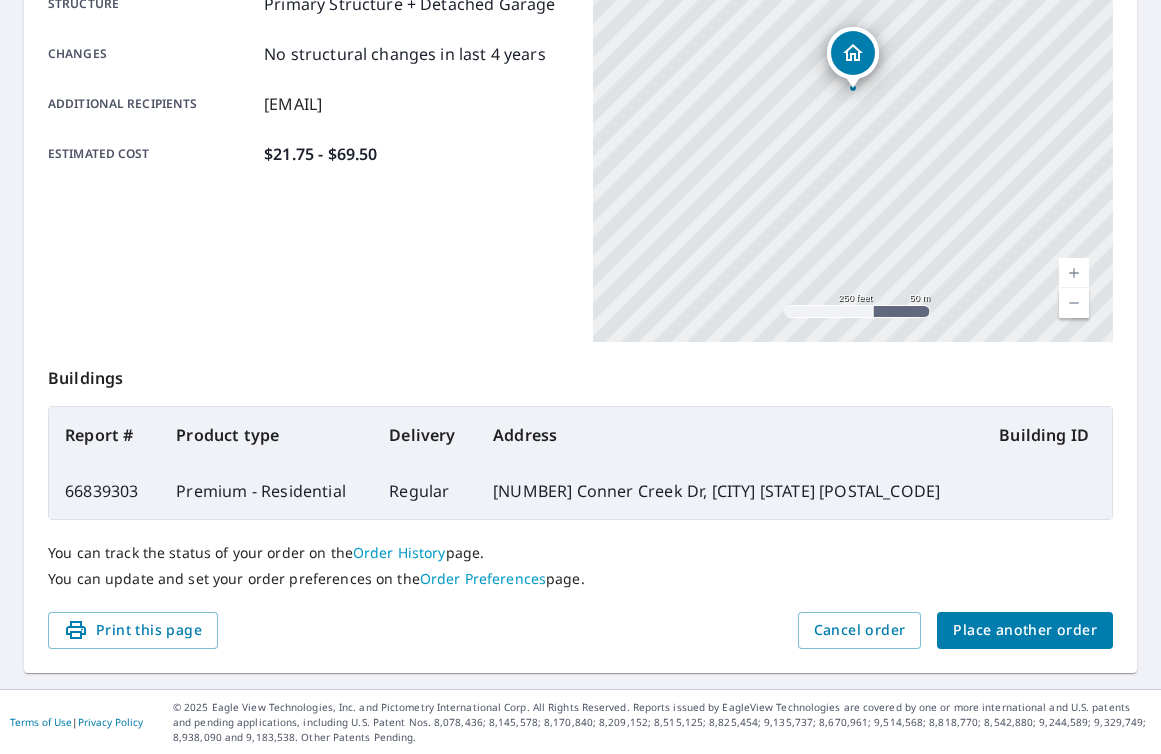 click on "Place another order" at bounding box center (1025, 630) 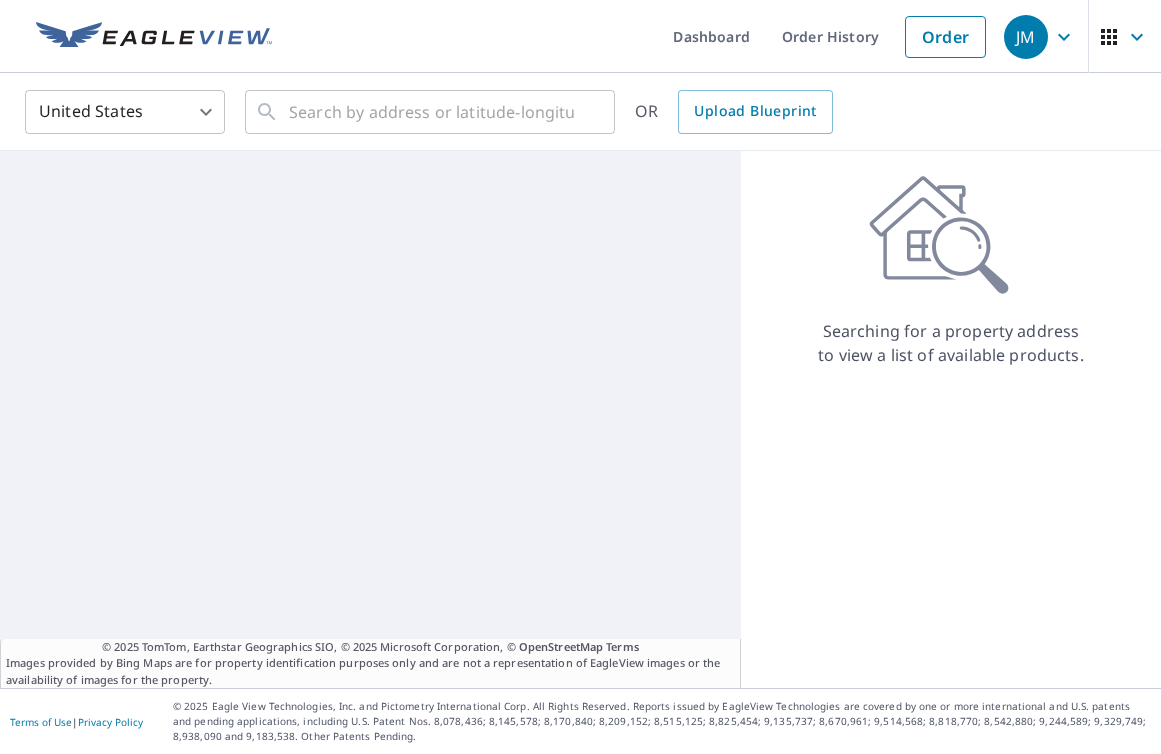 scroll, scrollTop: 0, scrollLeft: 0, axis: both 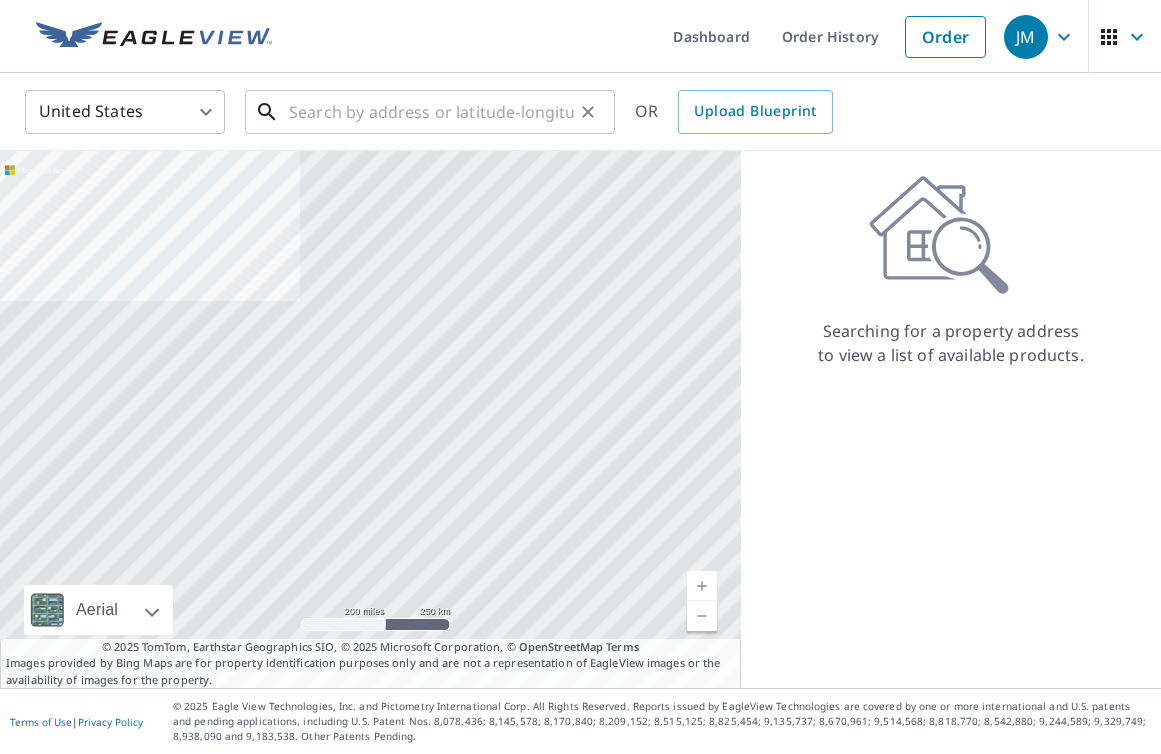 click at bounding box center [431, 112] 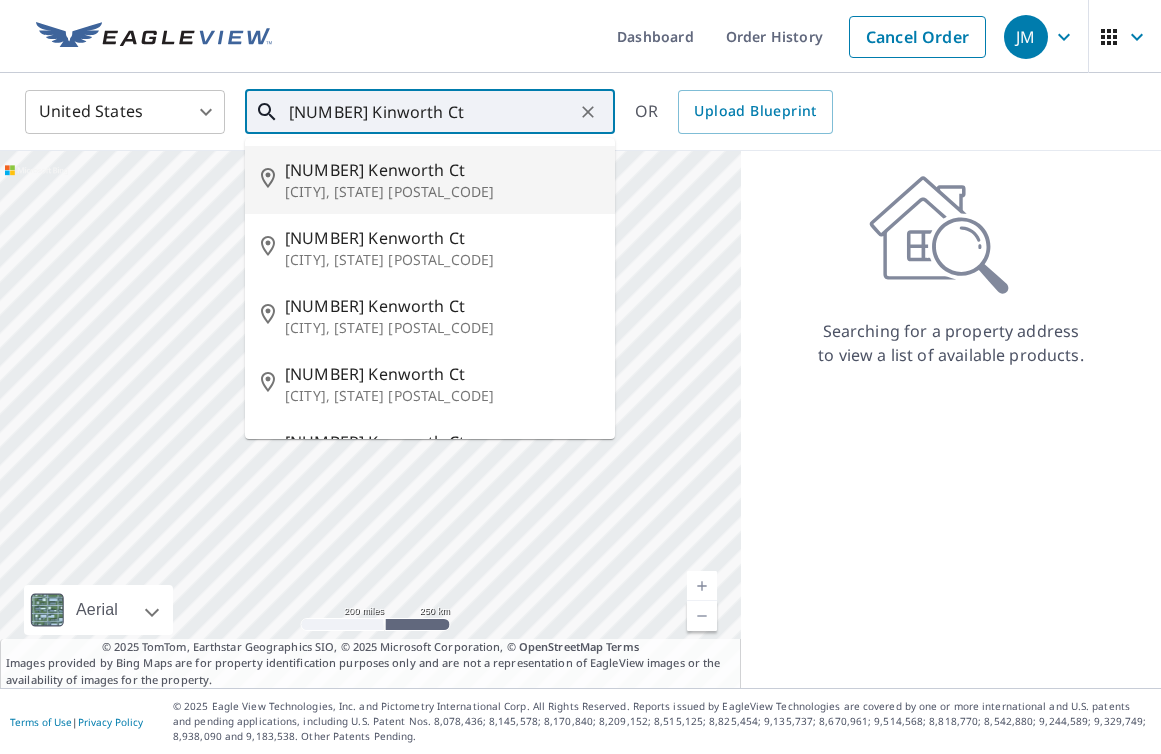 click on "[NUMBER] Kenworth Ct" at bounding box center [442, 170] 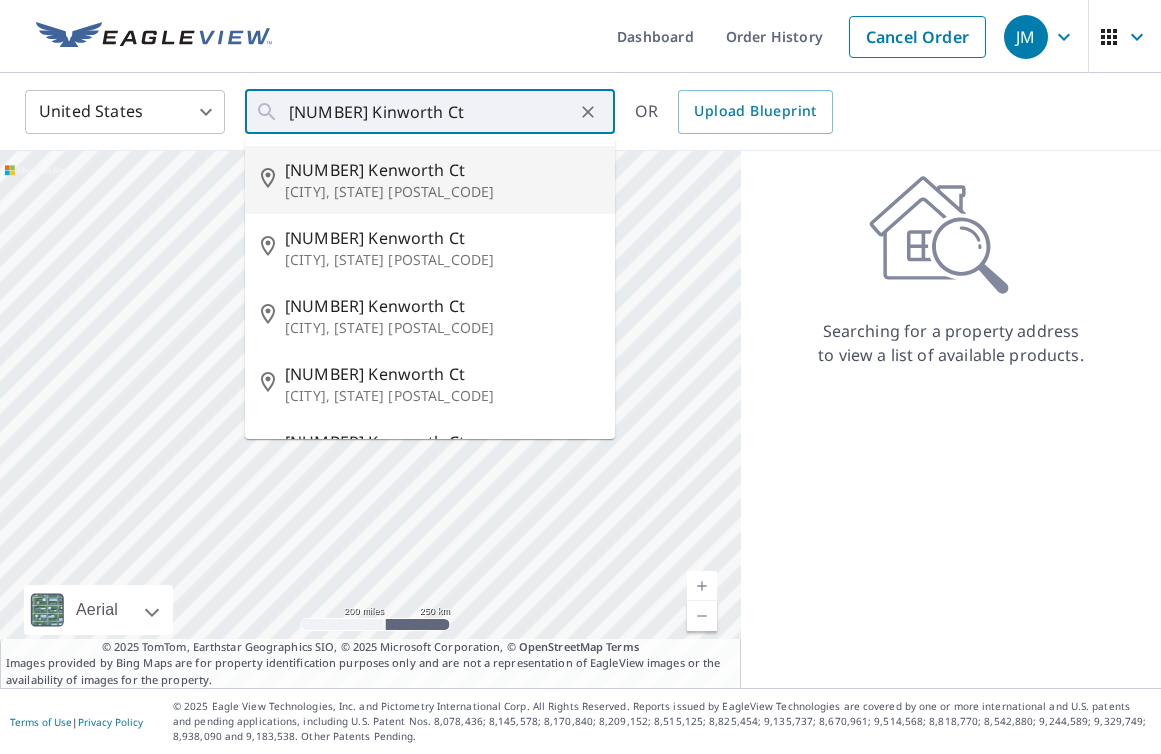 type on "[NUMBER] Kenworth Ct [CITY] [STATE] [POSTAL_CODE]" 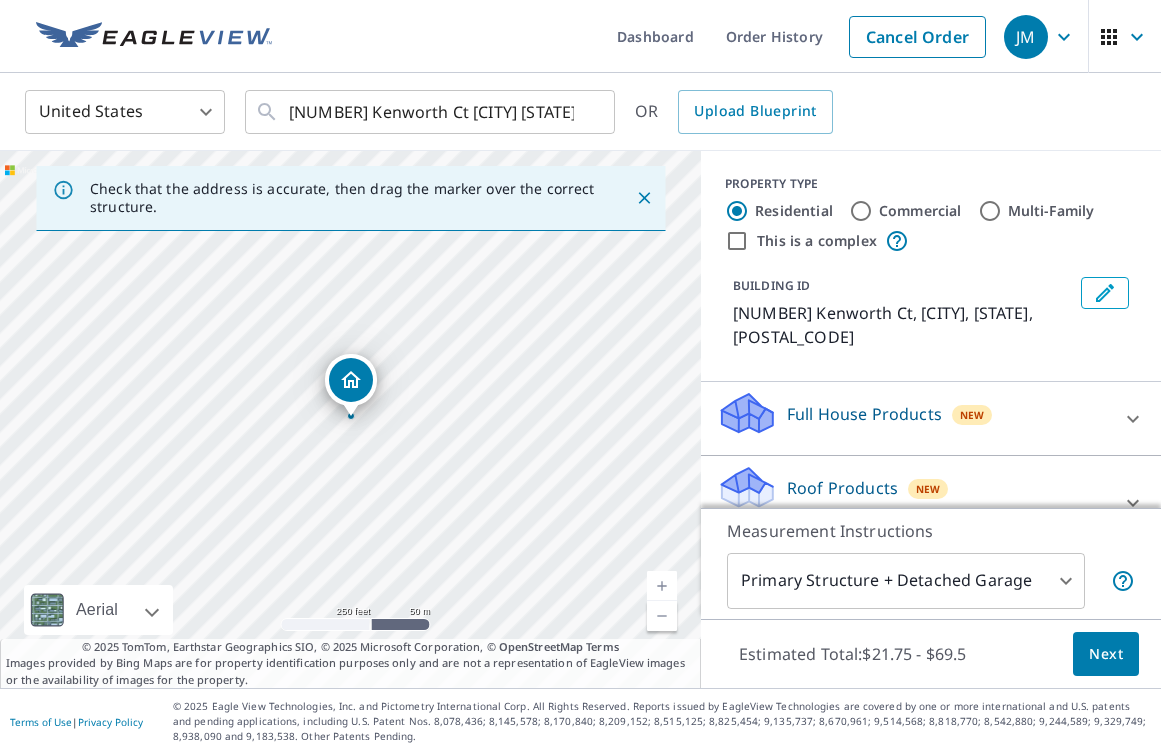 click at bounding box center (662, 586) 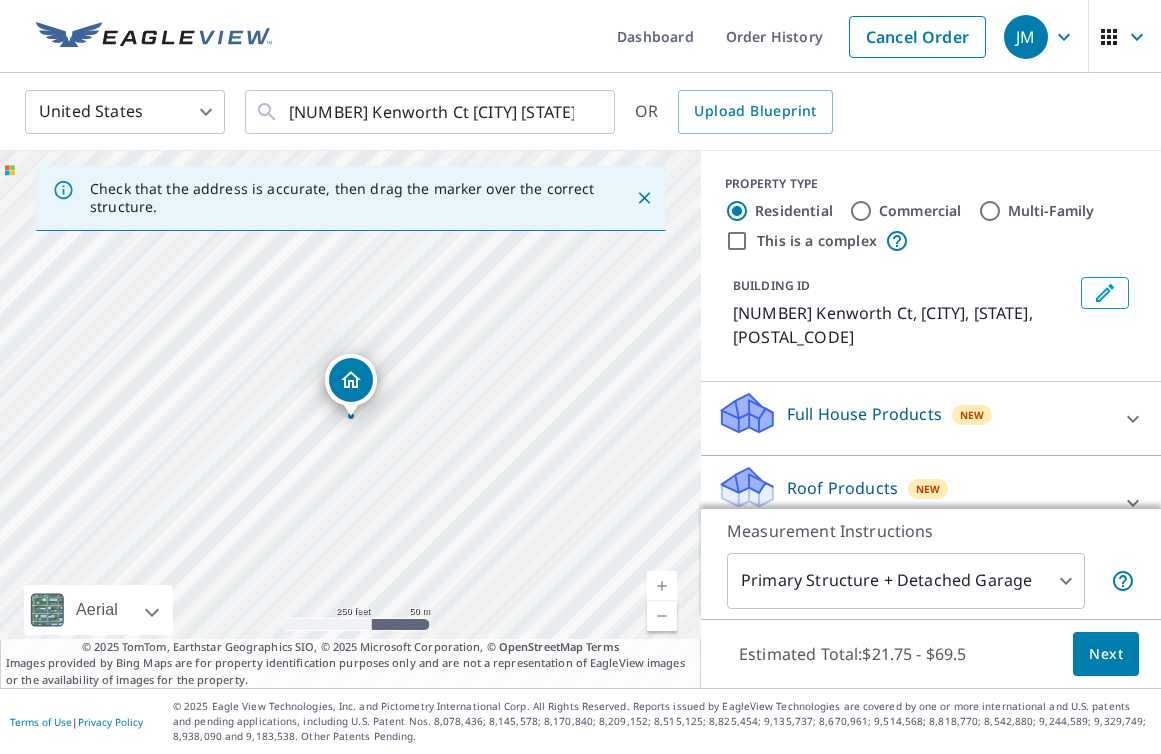 click at bounding box center (662, 586) 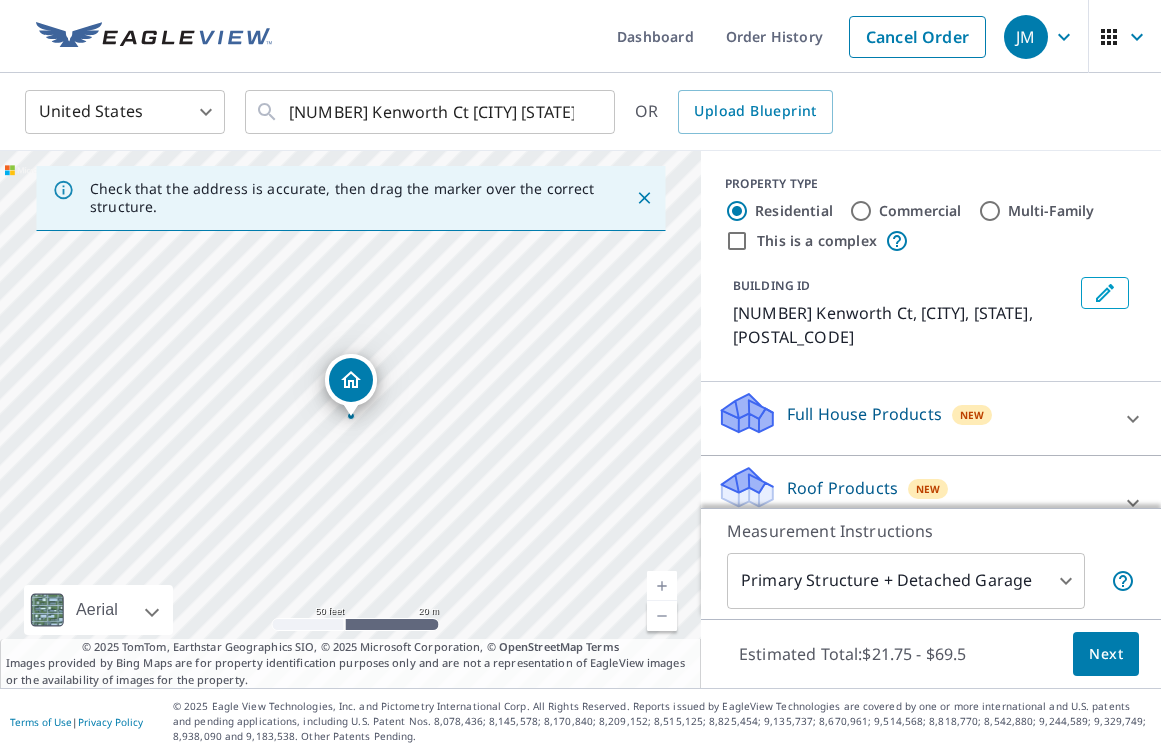 click at bounding box center [662, 586] 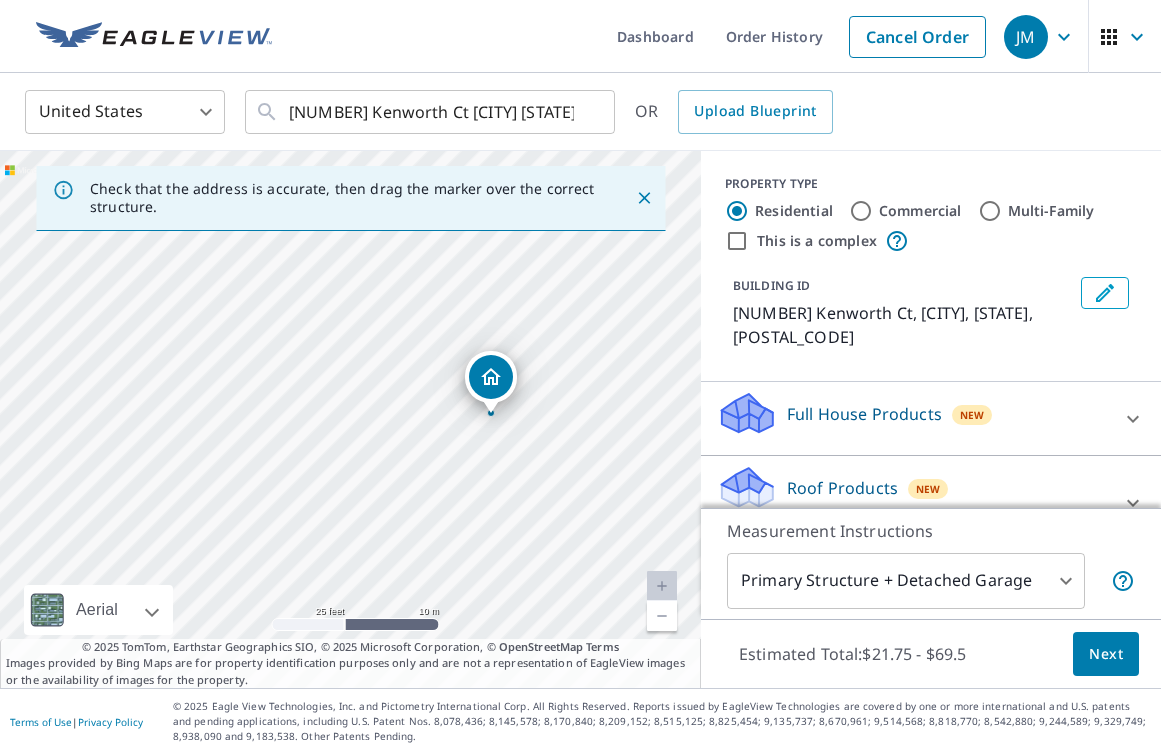 drag, startPoint x: 461, startPoint y: 452, endPoint x: 610, endPoint y: 442, distance: 149.33519 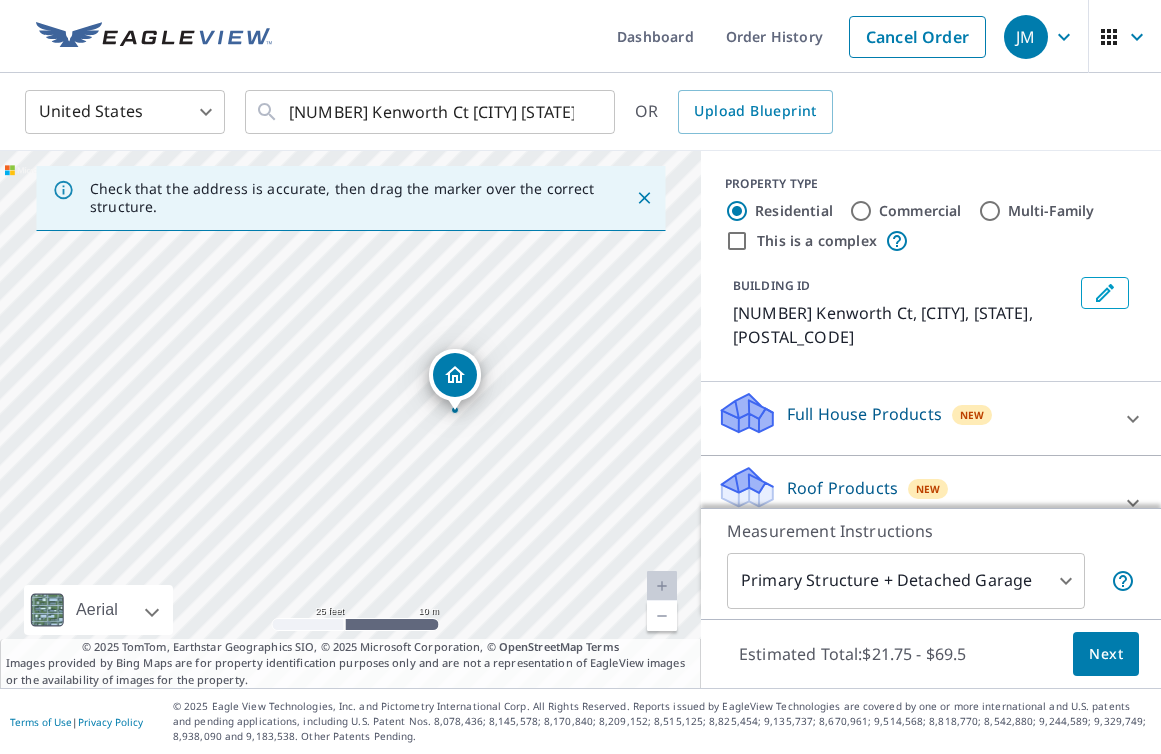 drag, startPoint x: 500, startPoint y: 364, endPoint x: 455, endPoint y: 368, distance: 45.17743 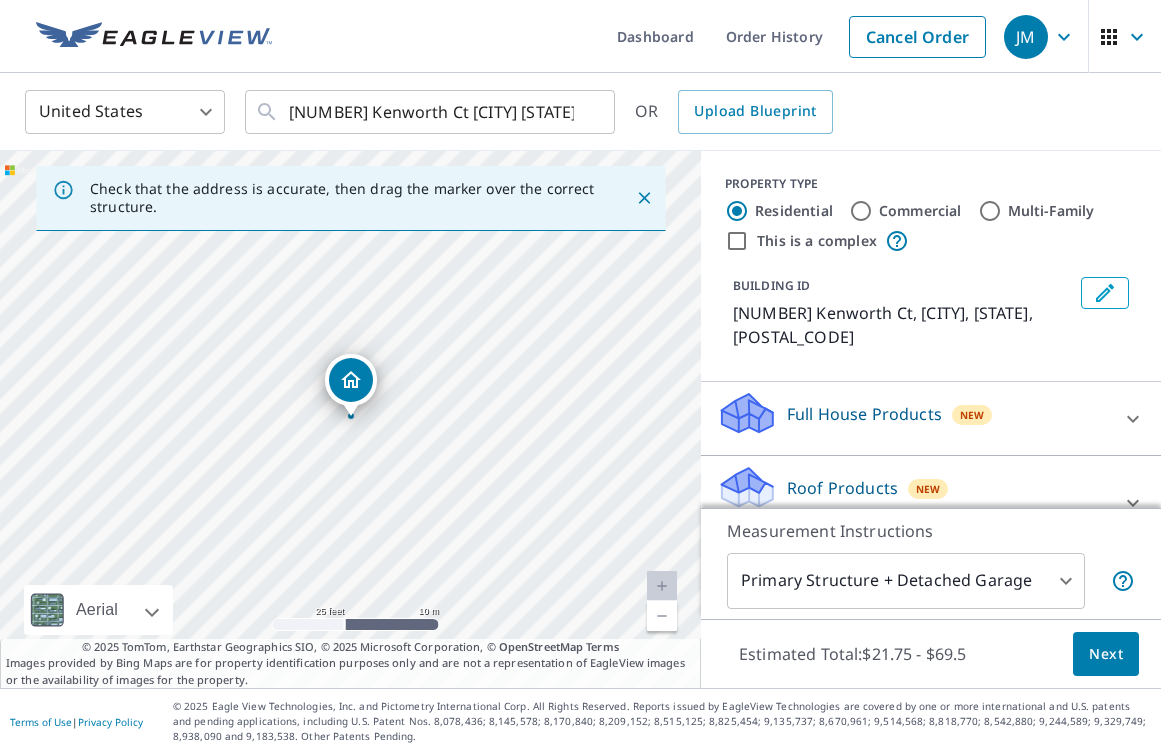 scroll, scrollTop: 167, scrollLeft: 0, axis: vertical 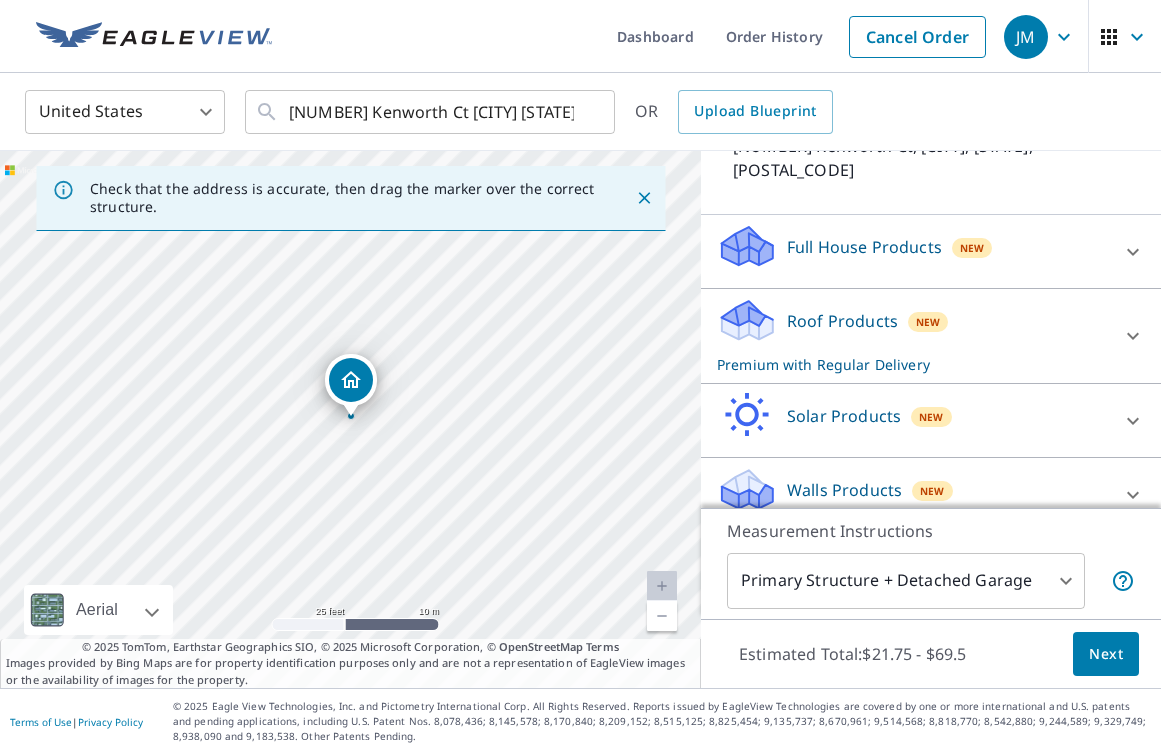 click on "Next" at bounding box center (1106, 654) 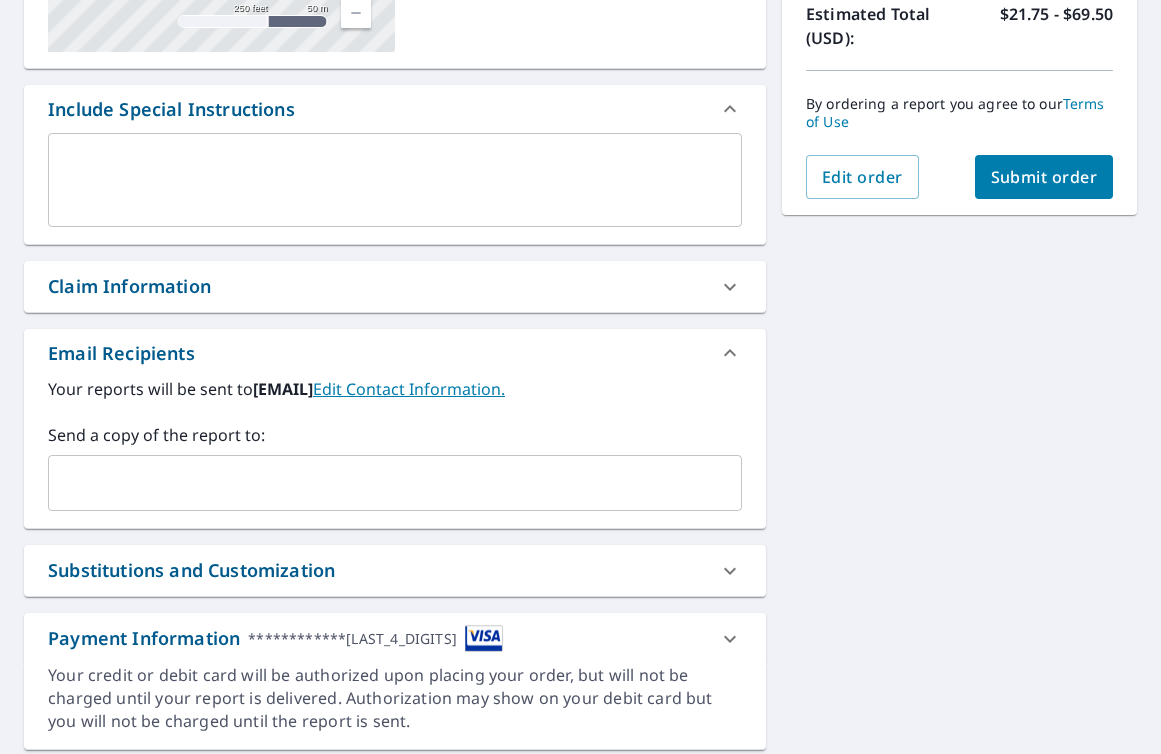 scroll, scrollTop: 464, scrollLeft: 0, axis: vertical 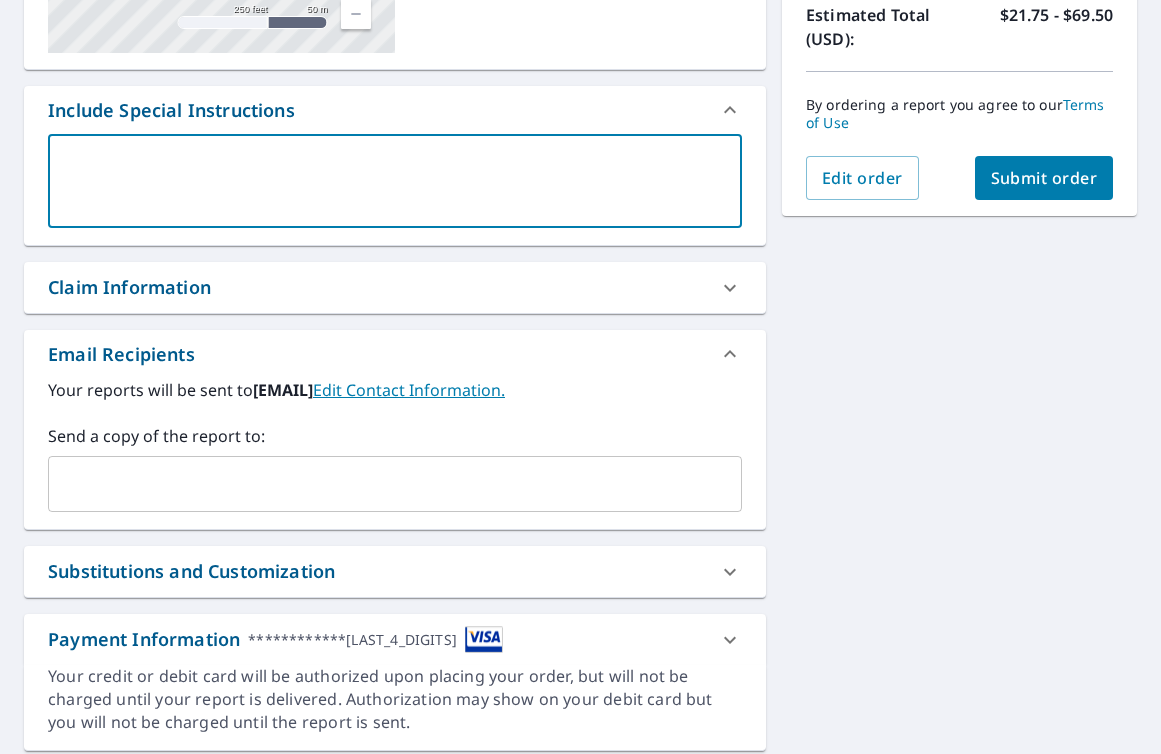 click at bounding box center [395, 181] 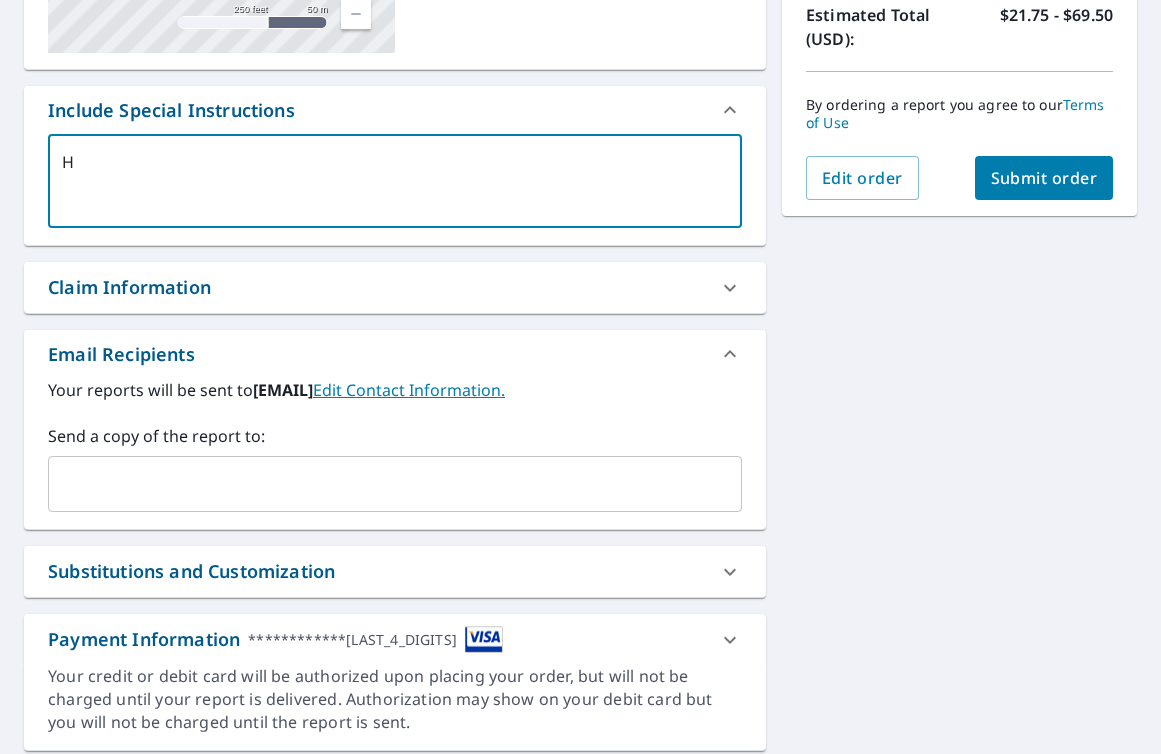 type on "Ho" 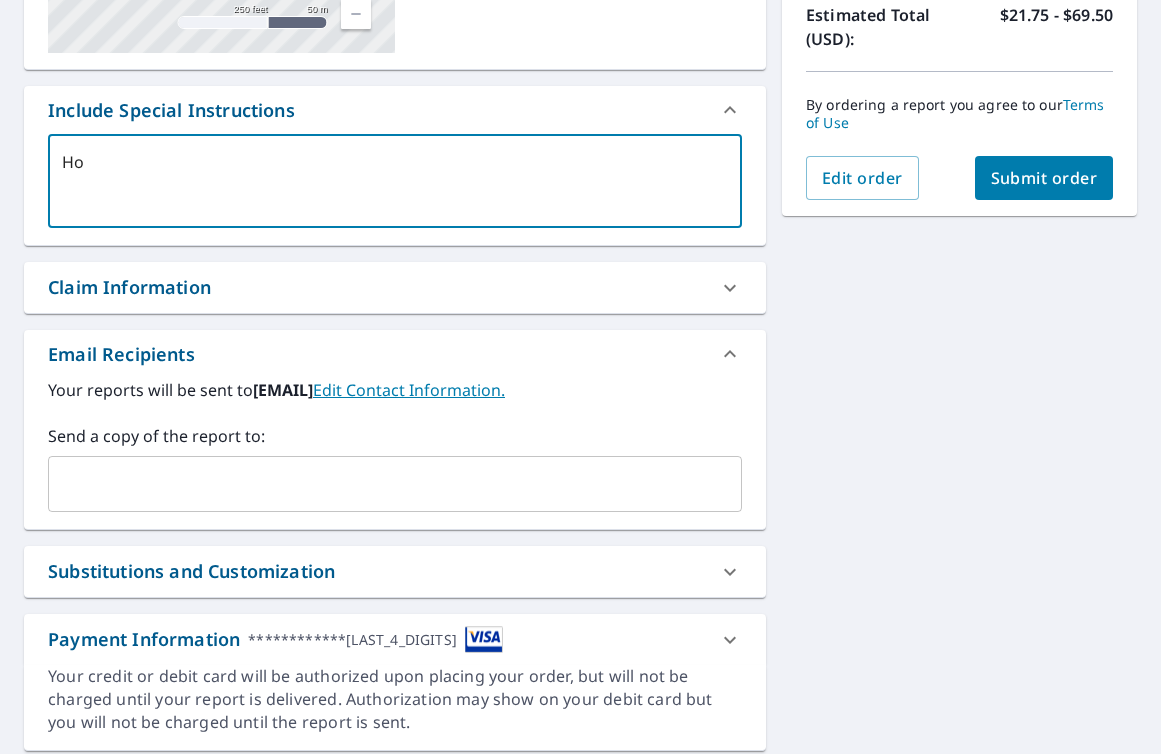 type on "Hou" 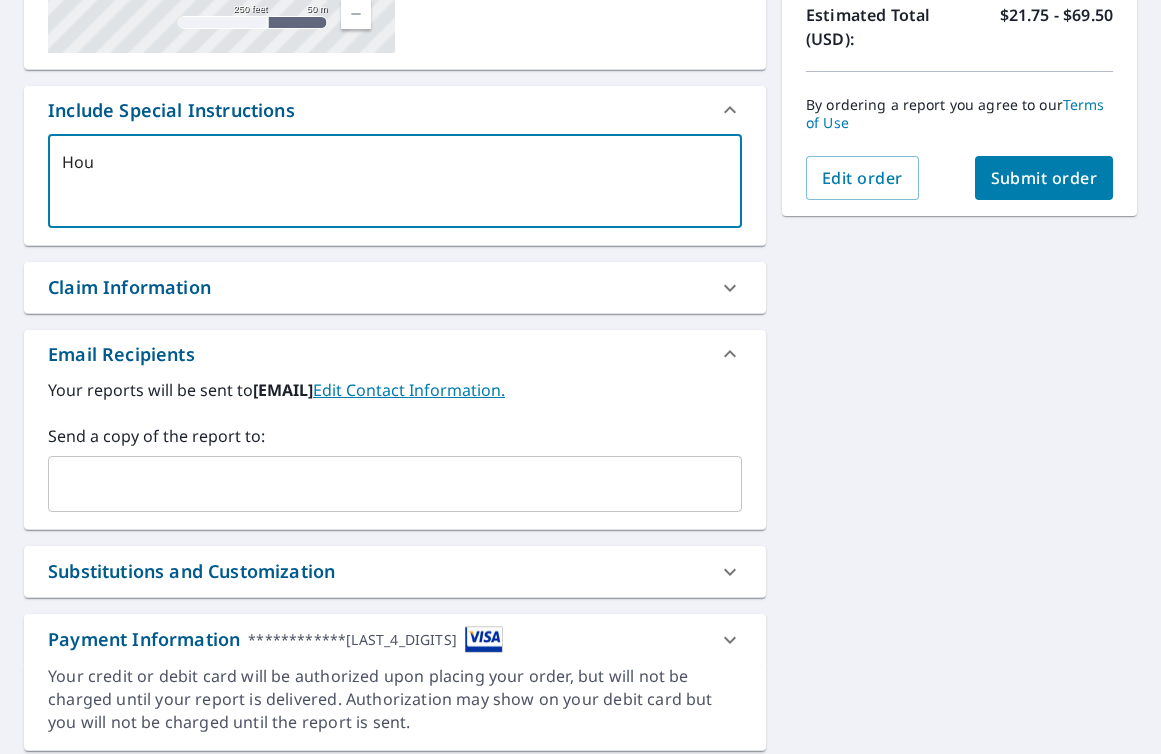 type on "Hous" 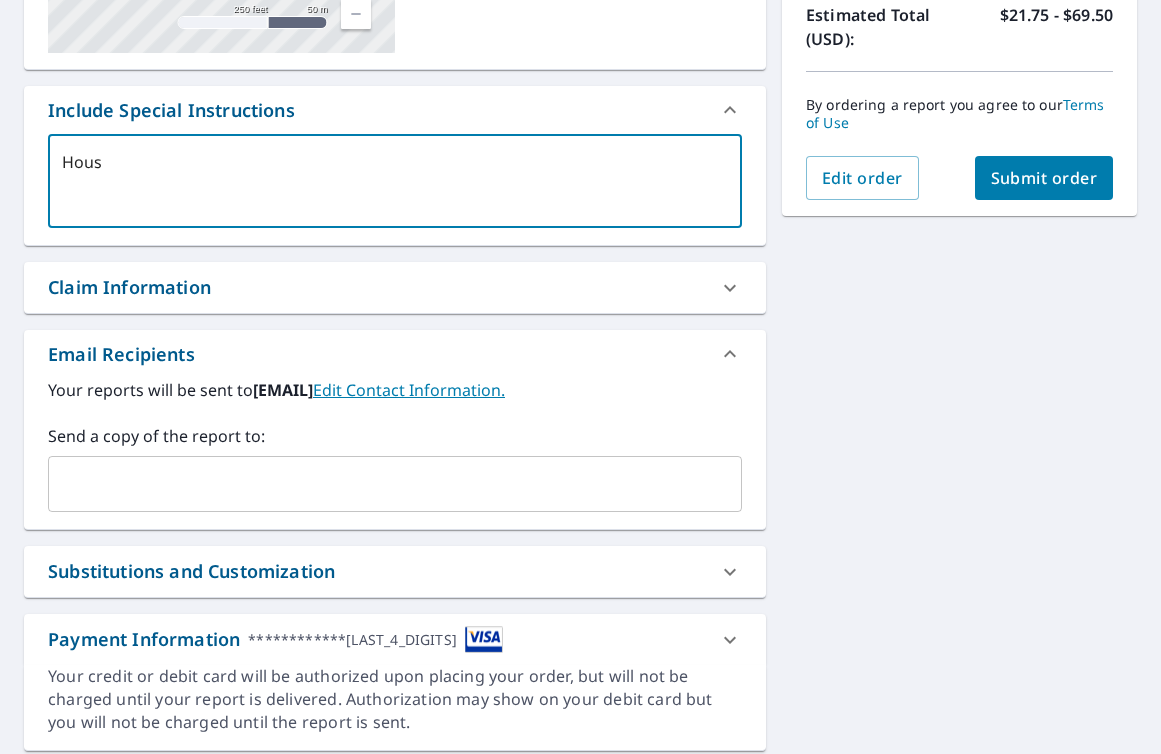 type on "House" 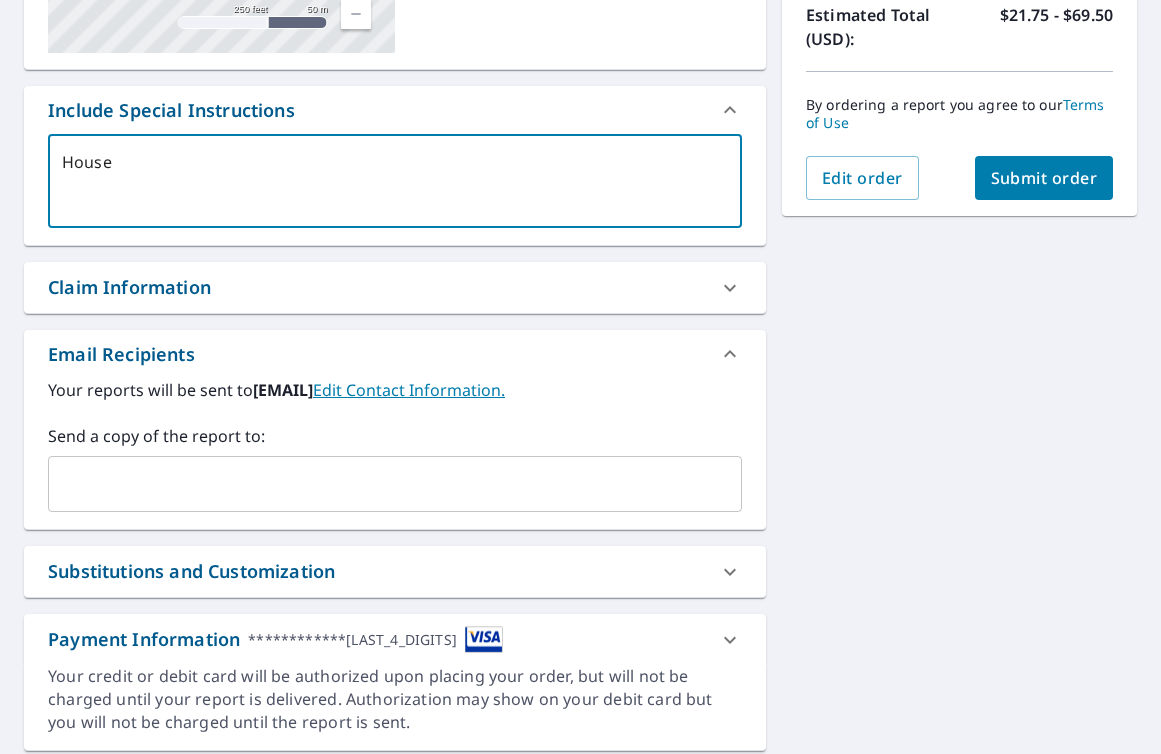 type on "House" 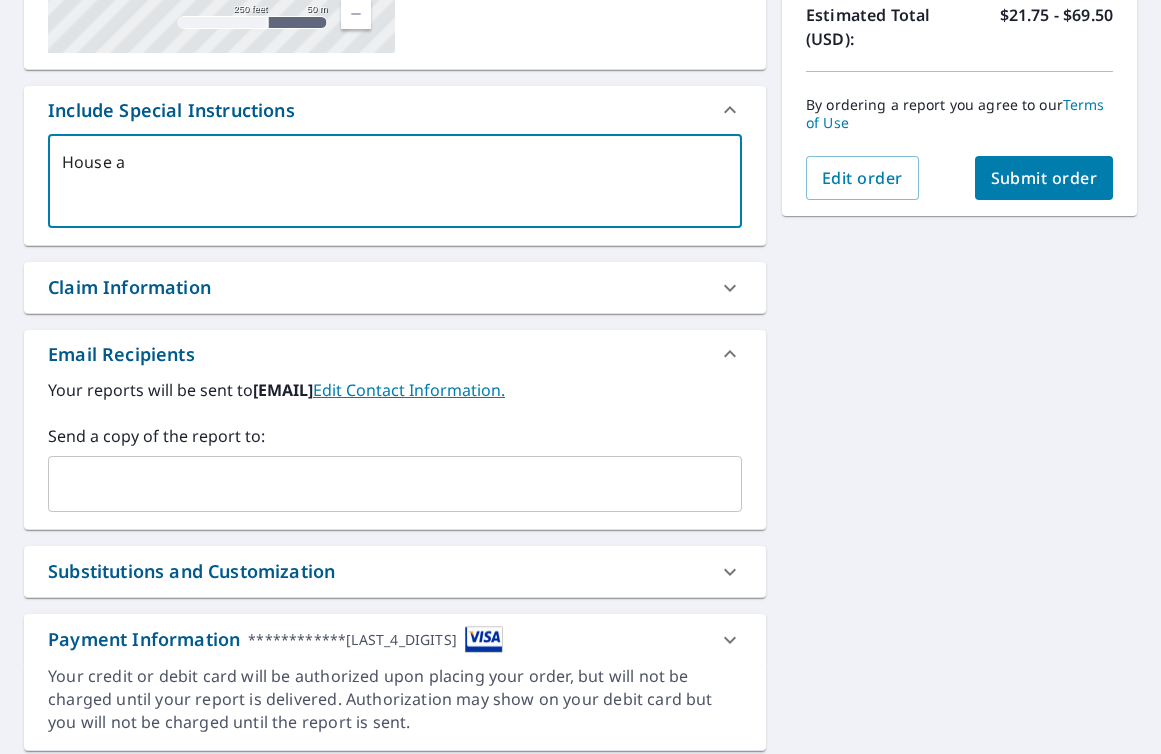 type on "x" 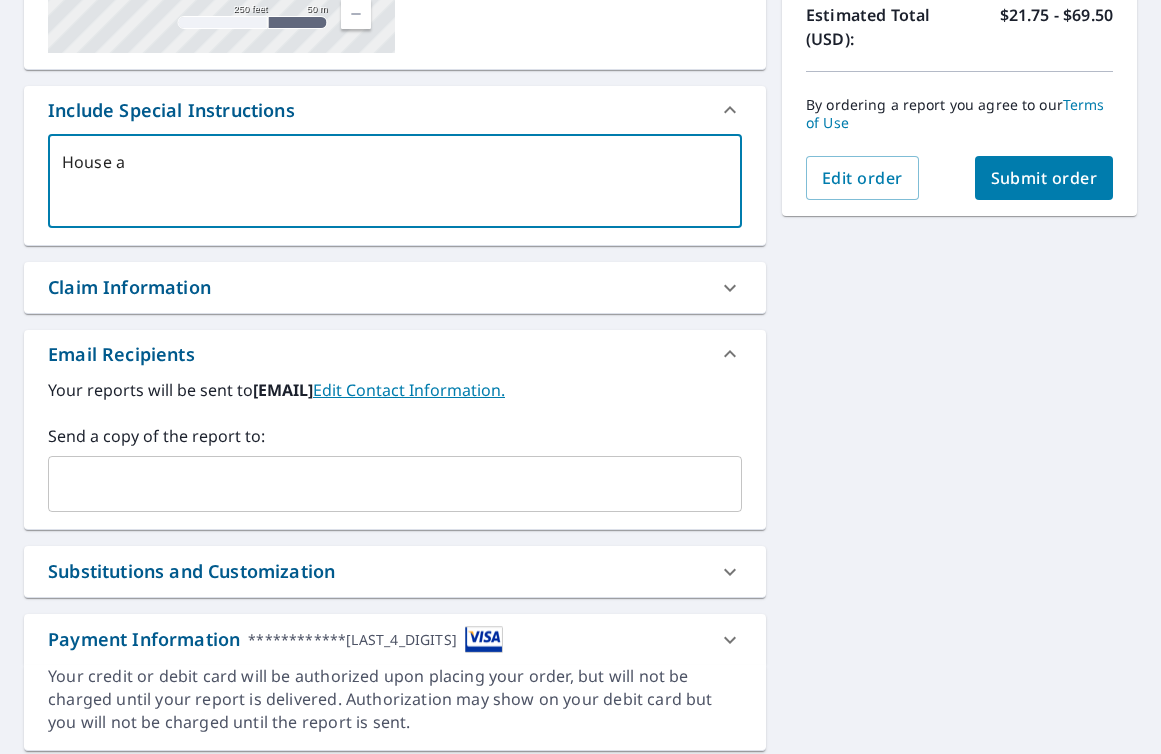 type on "House an" 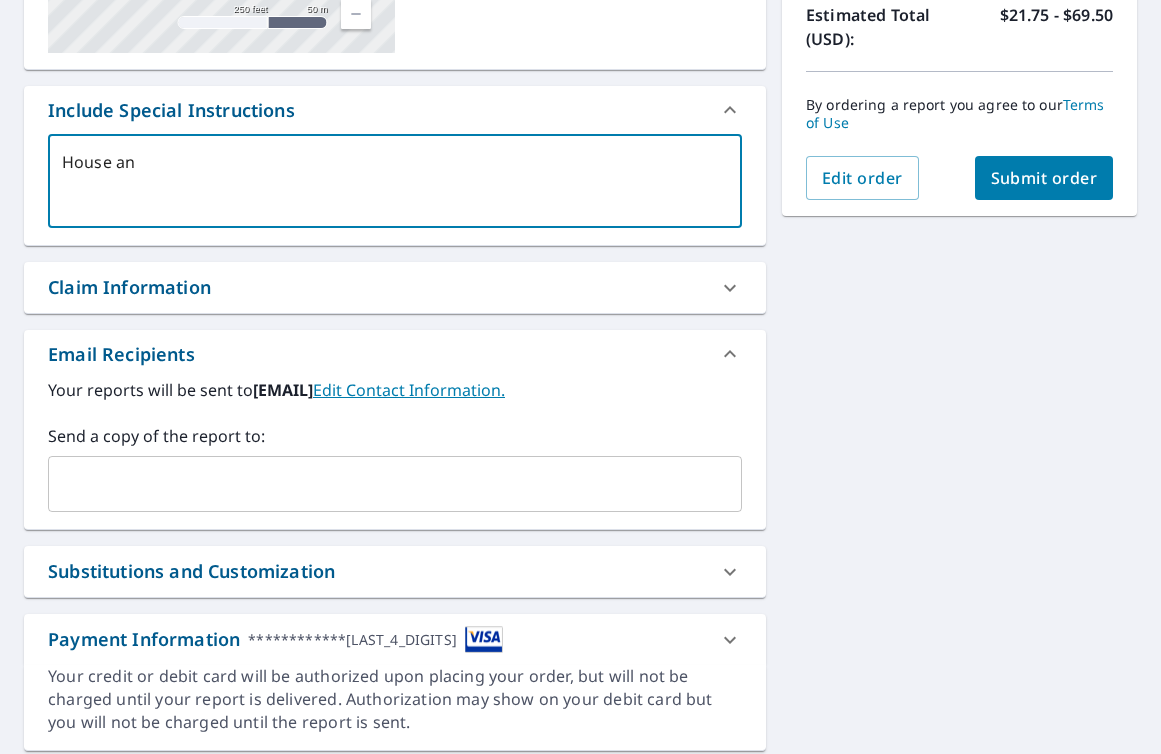 type on "x" 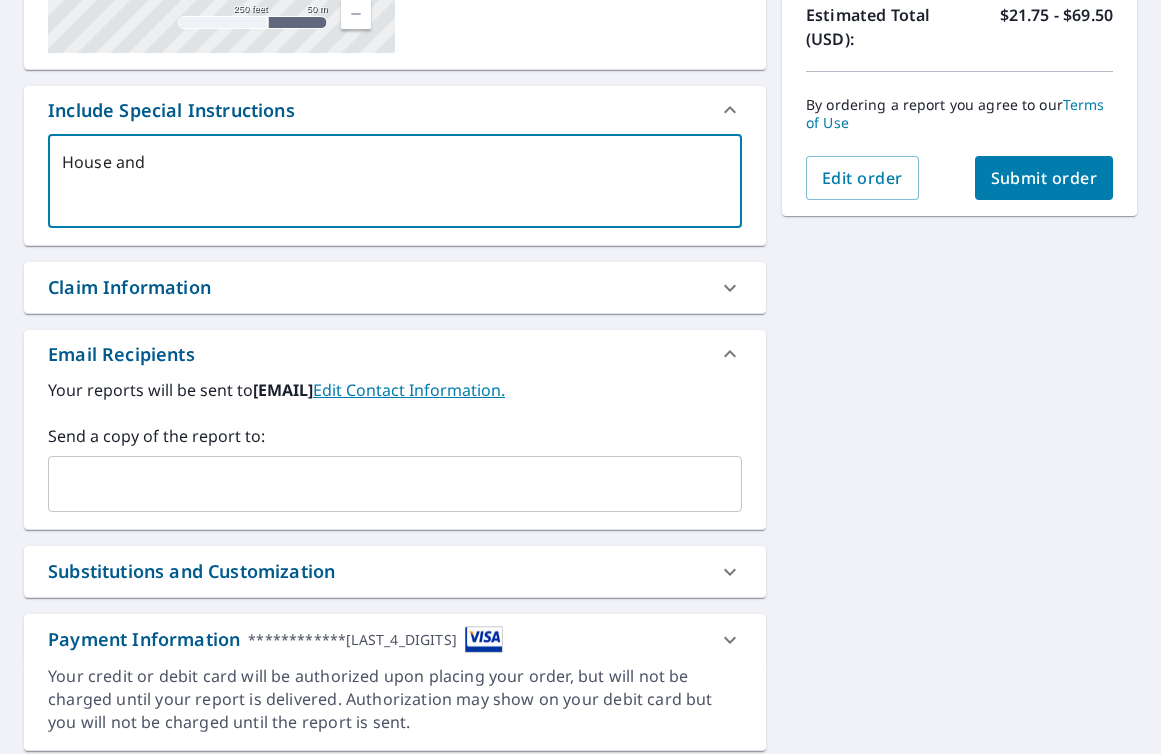 type on "House and" 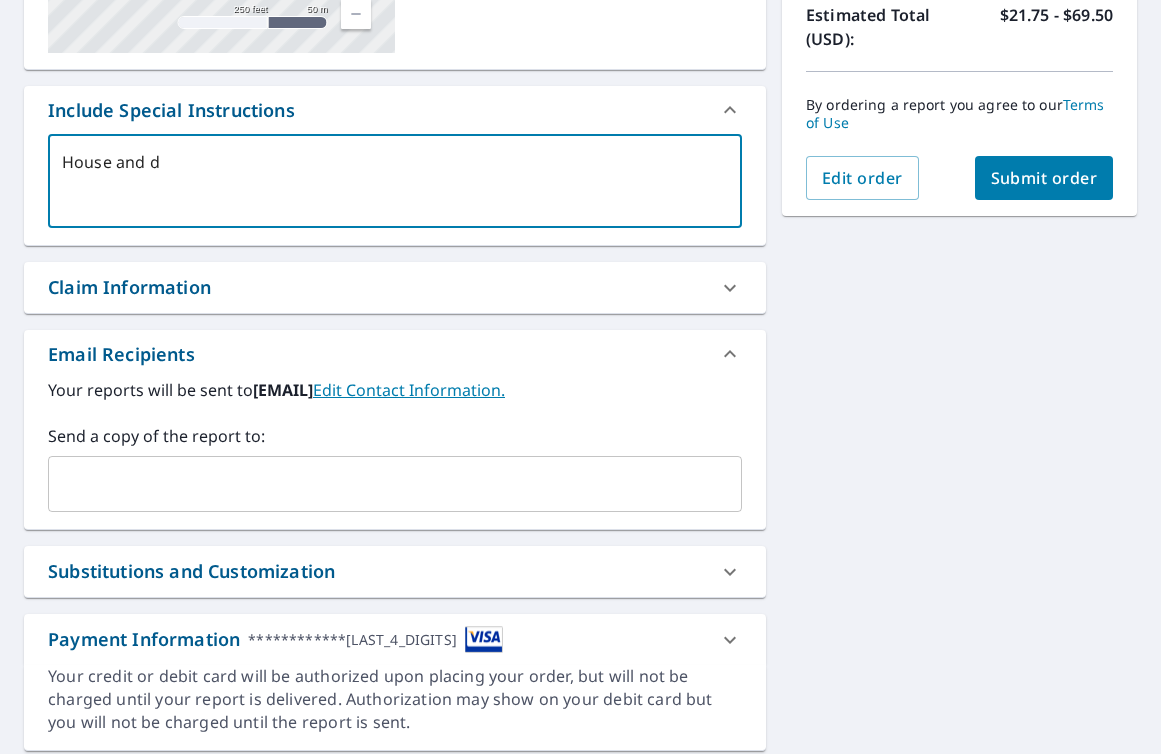 type on "House and de" 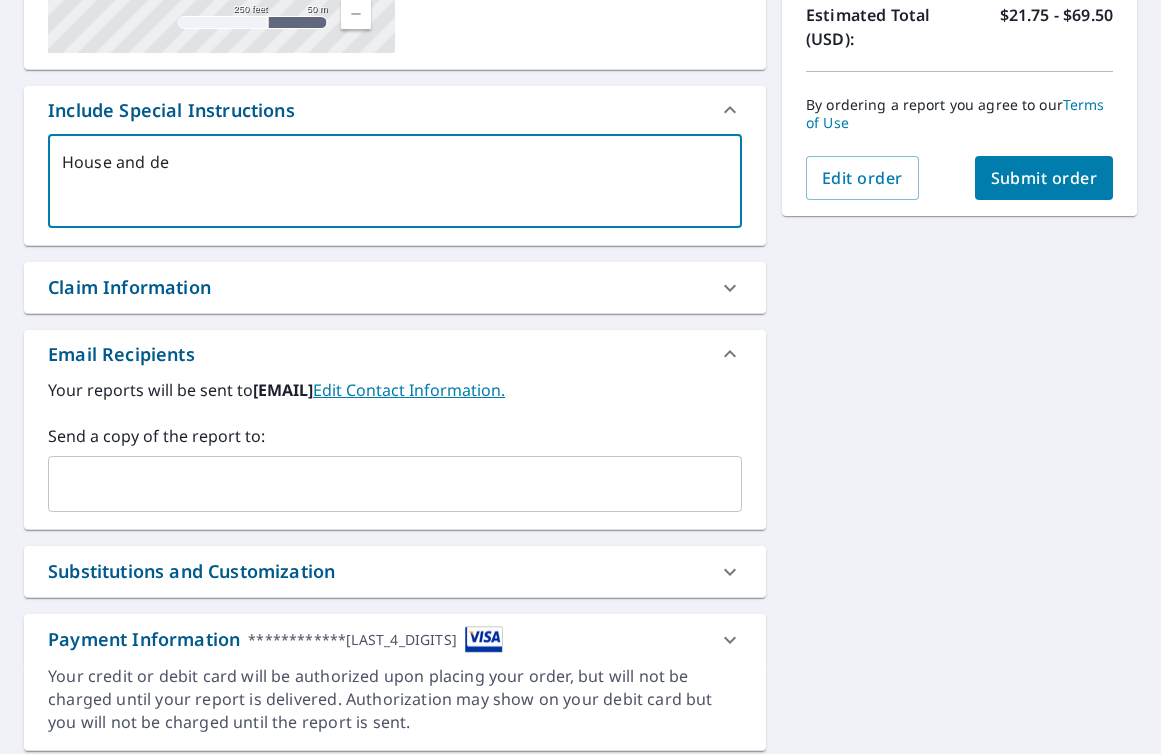 type on "House and det" 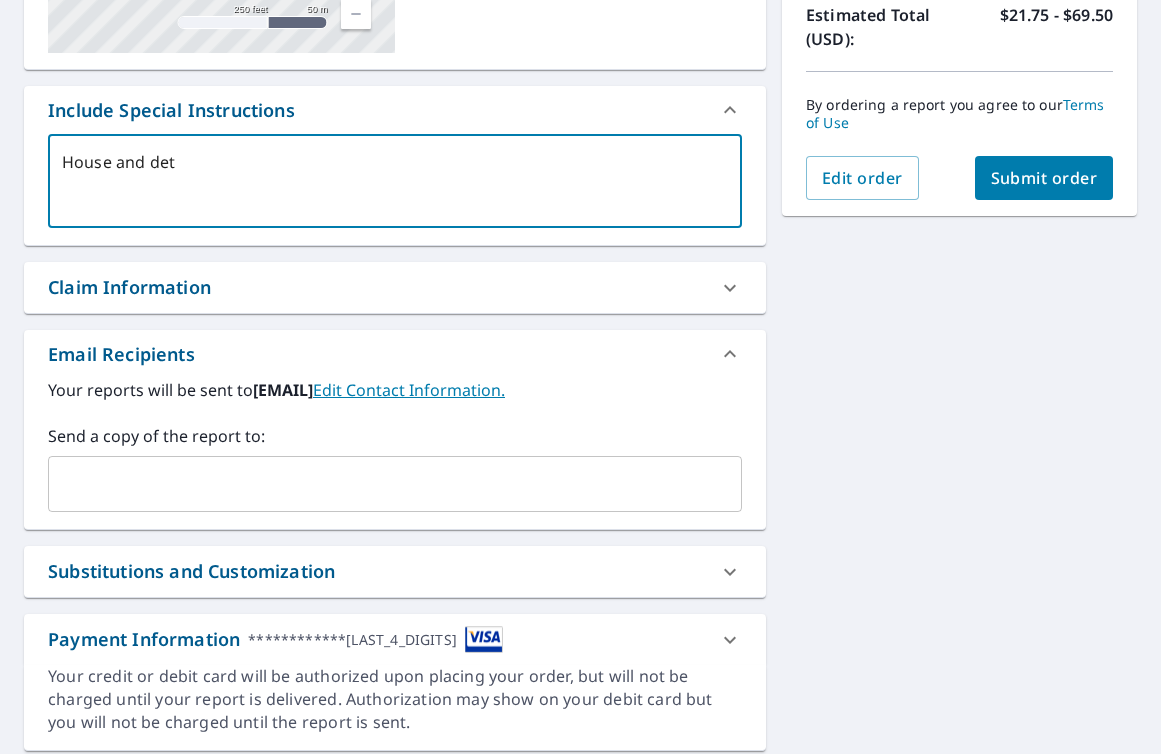 type on "House and deta" 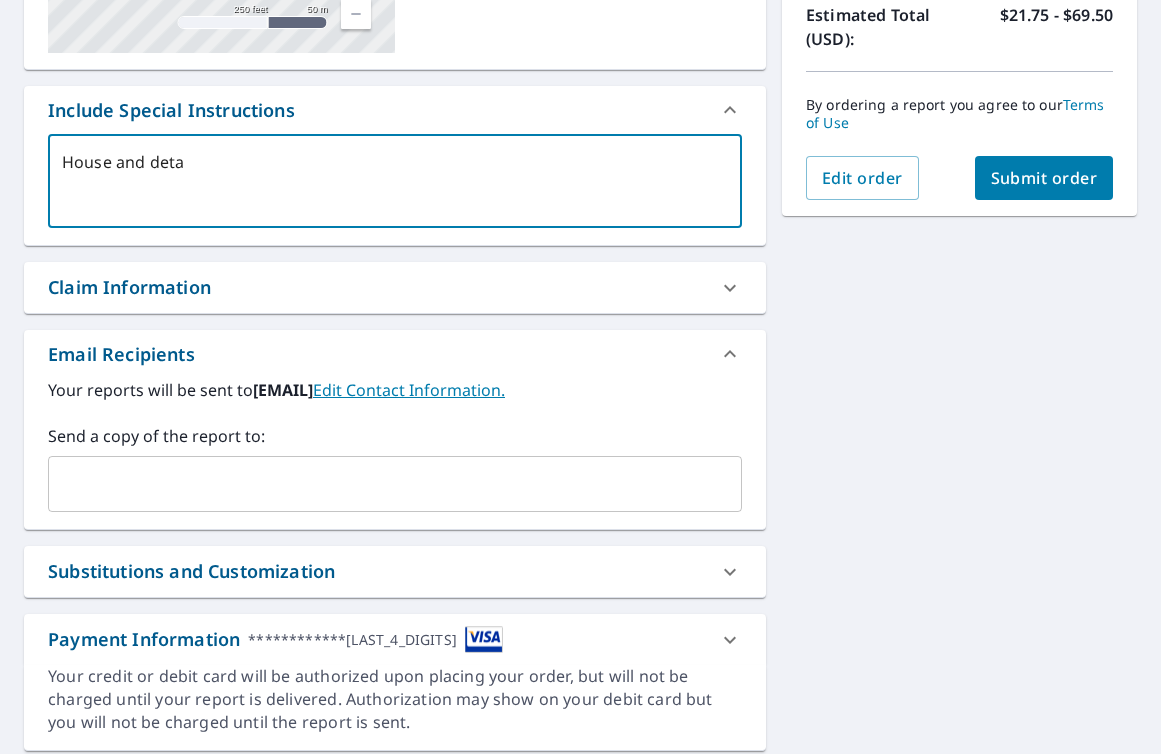 type on "House and detac" 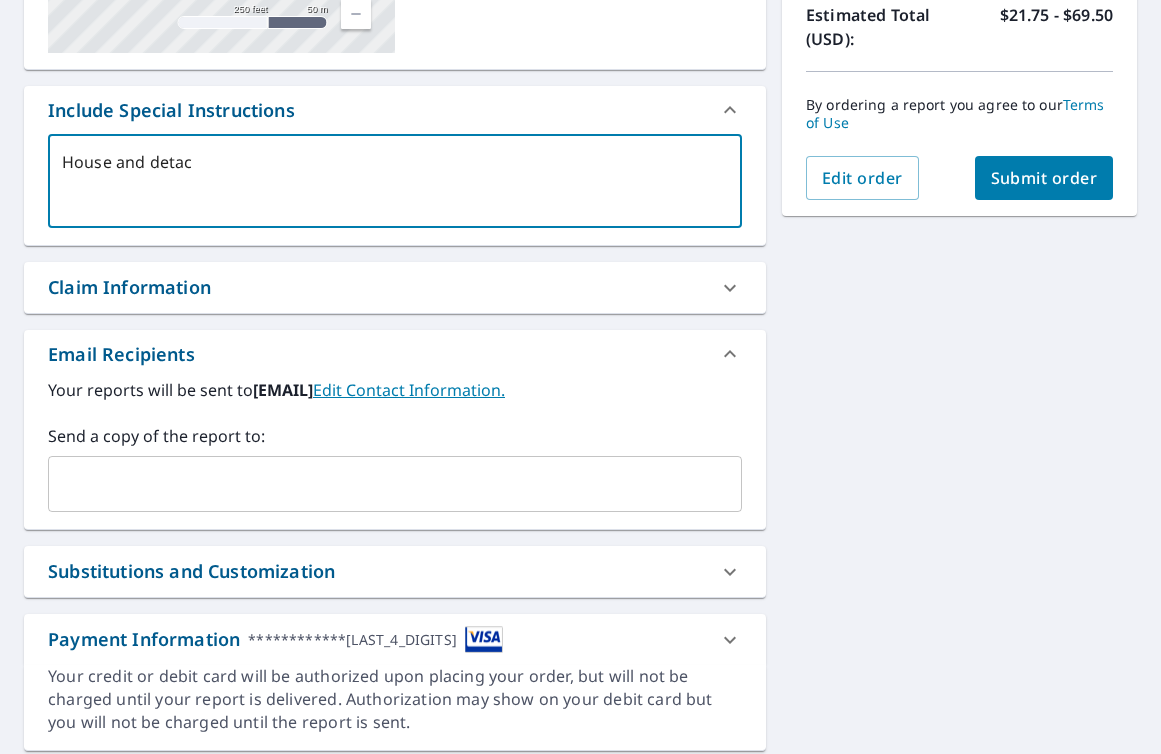 type on "House and detach" 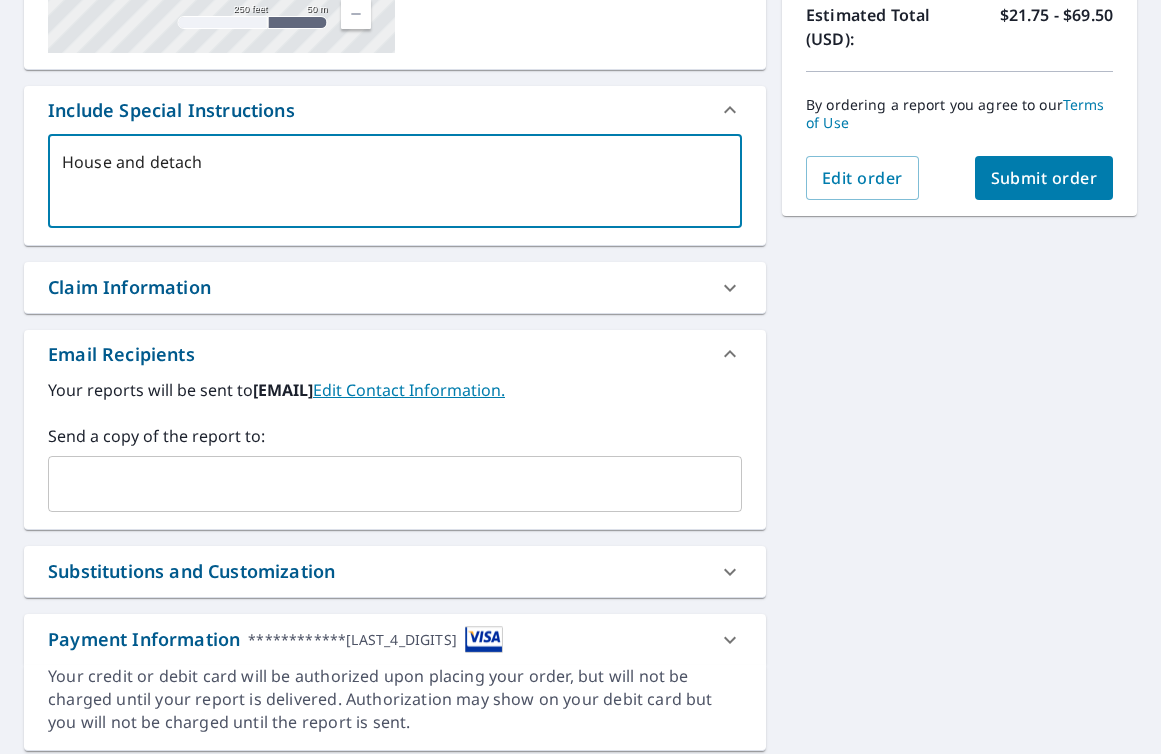 type on "House and detache" 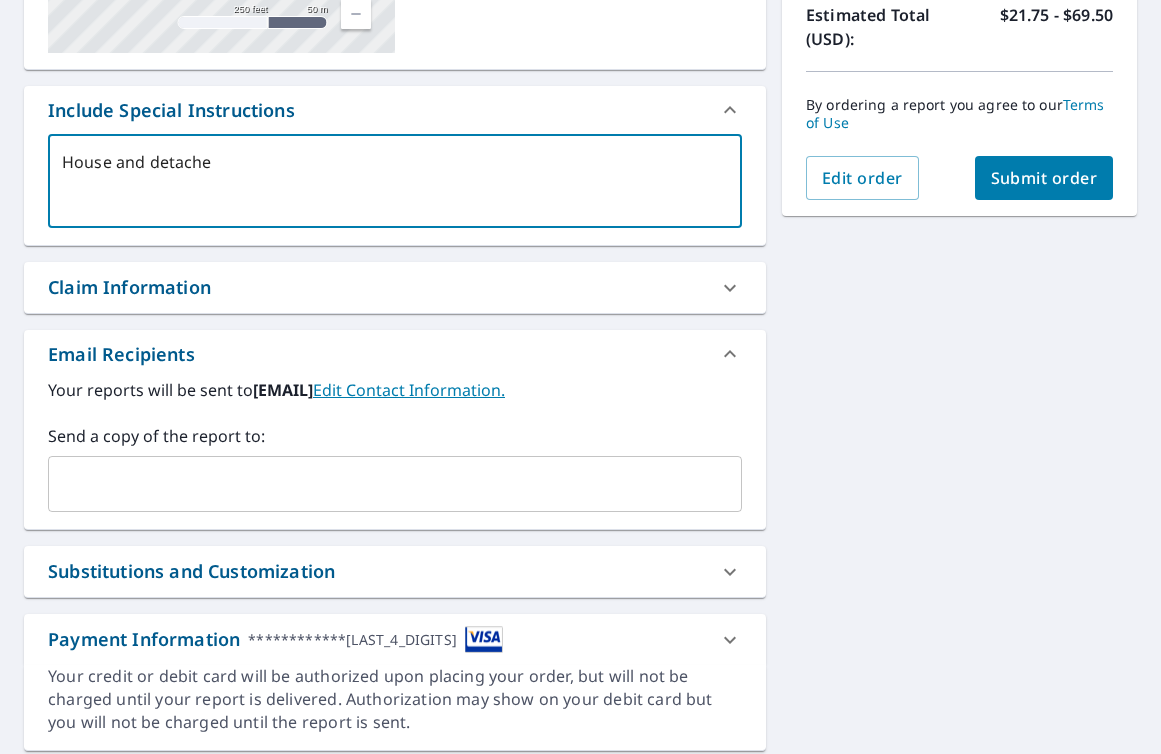 type on "x" 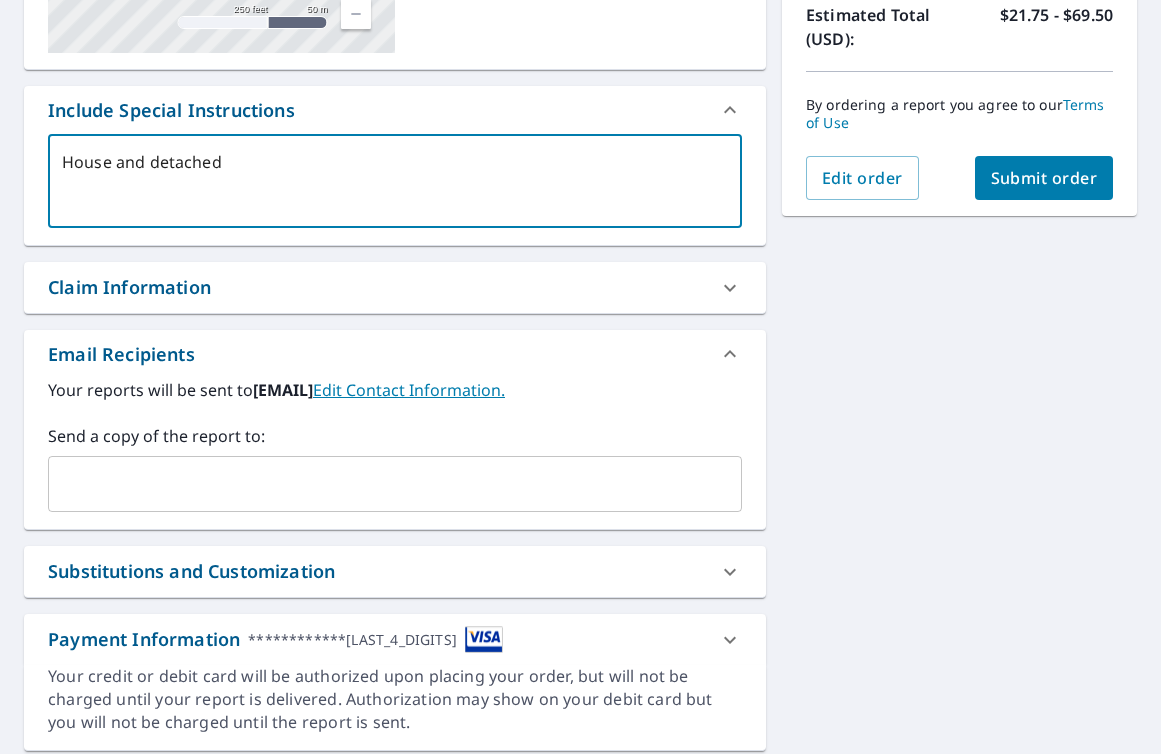 type on "House and detached" 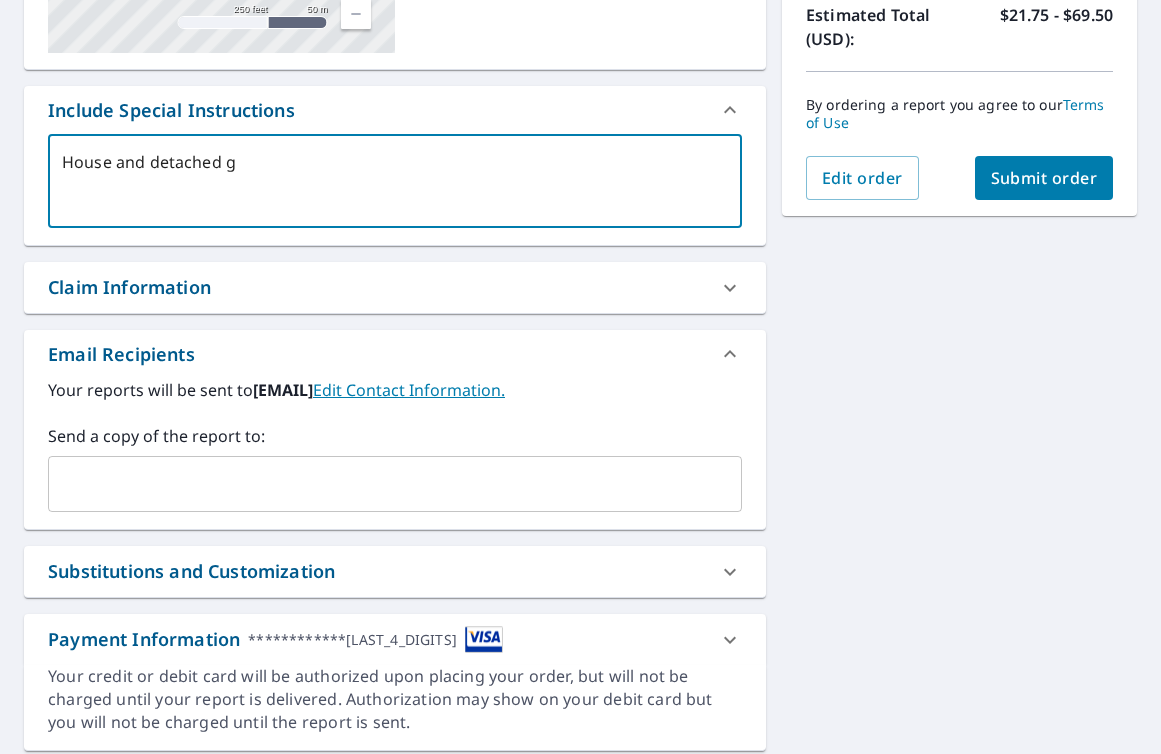 type on "House and detached ga" 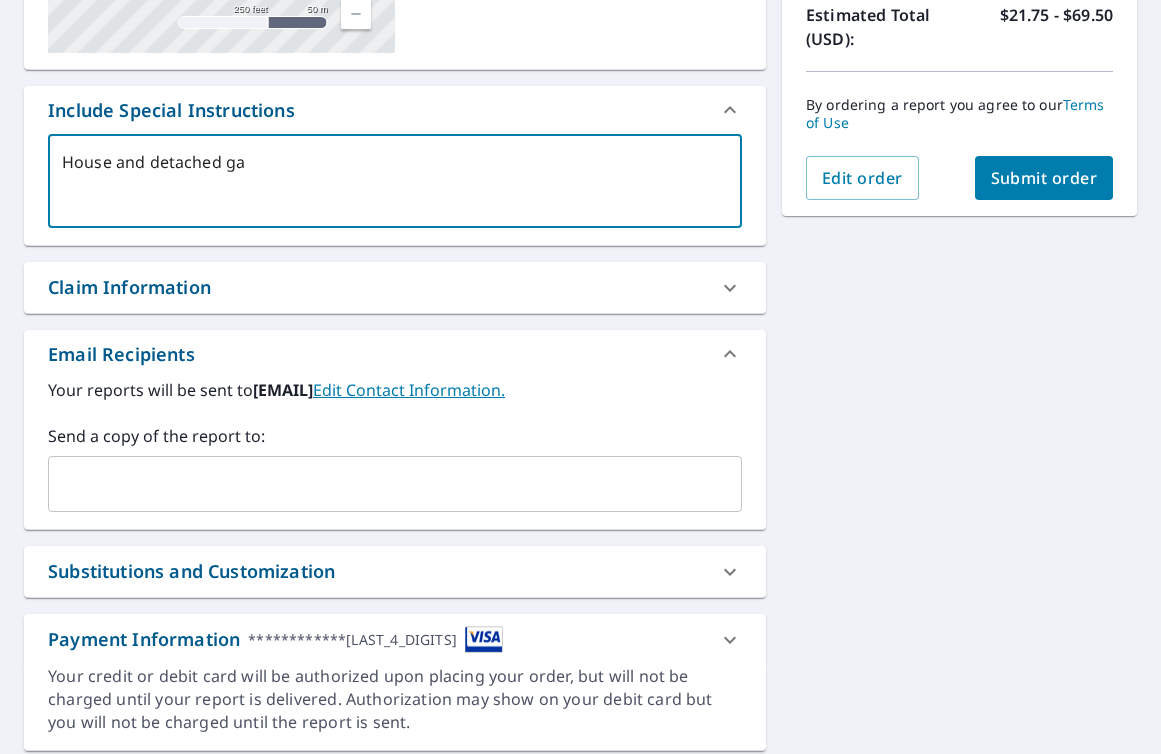 type on "House and detached gar" 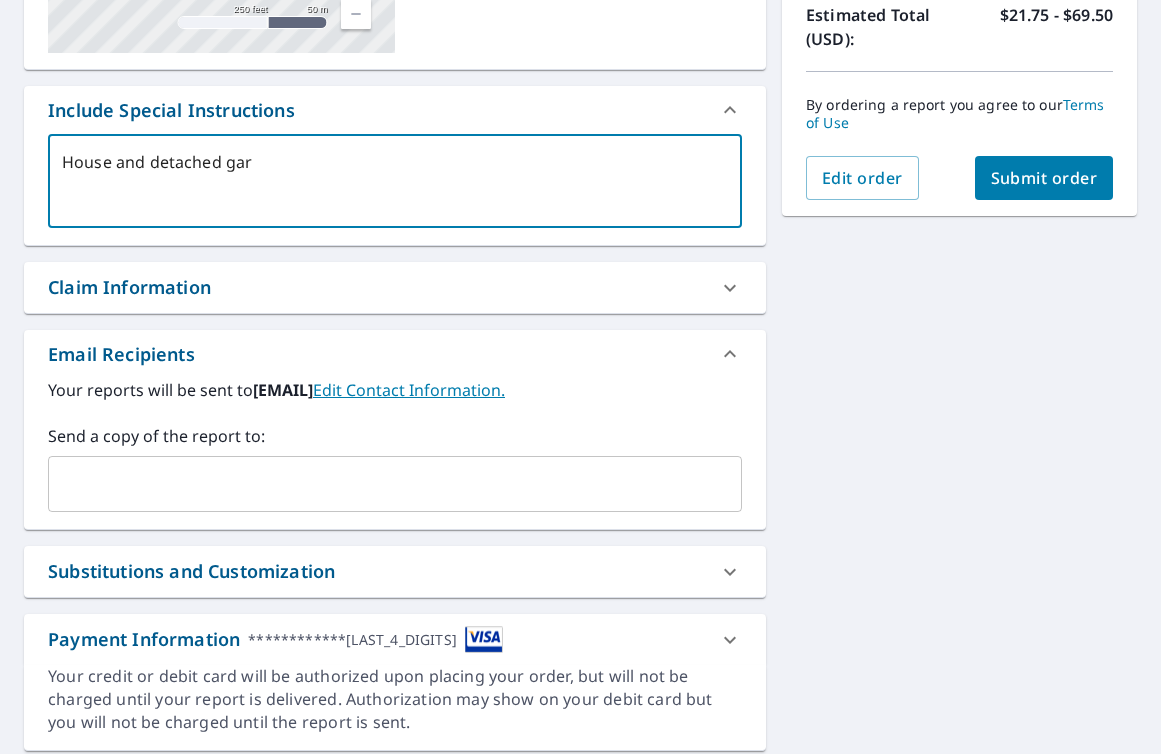 type on "House and detached gara" 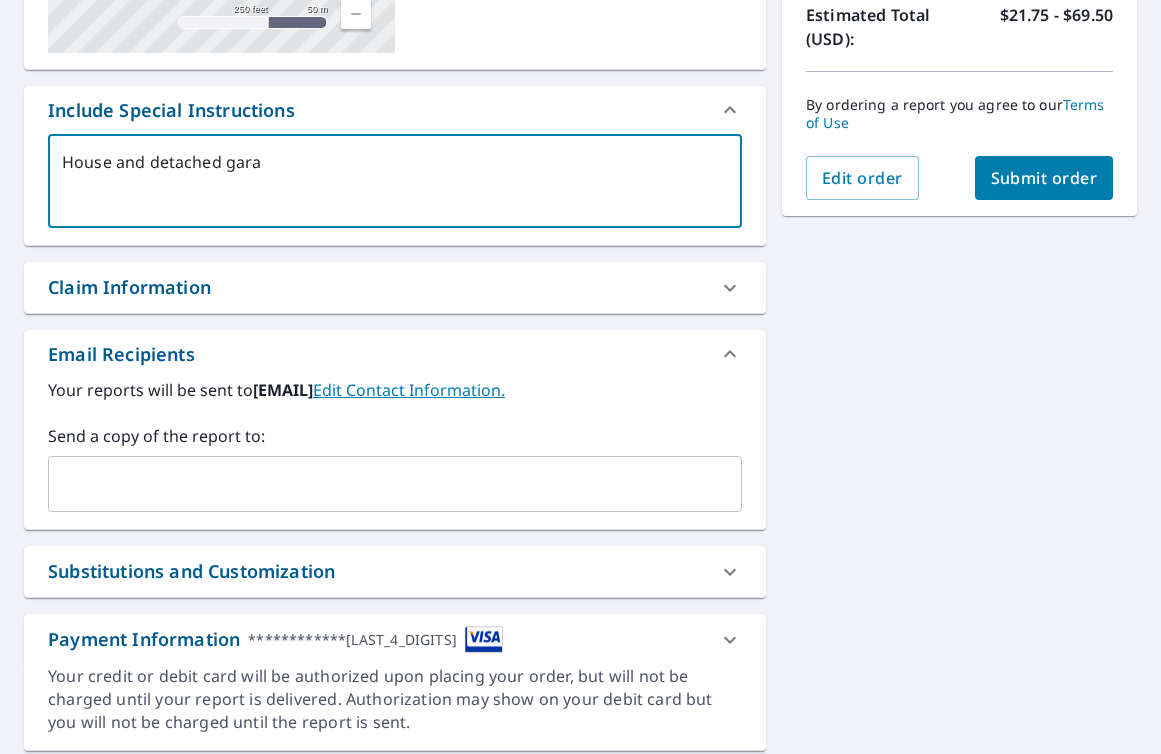 type on "House and detached garag" 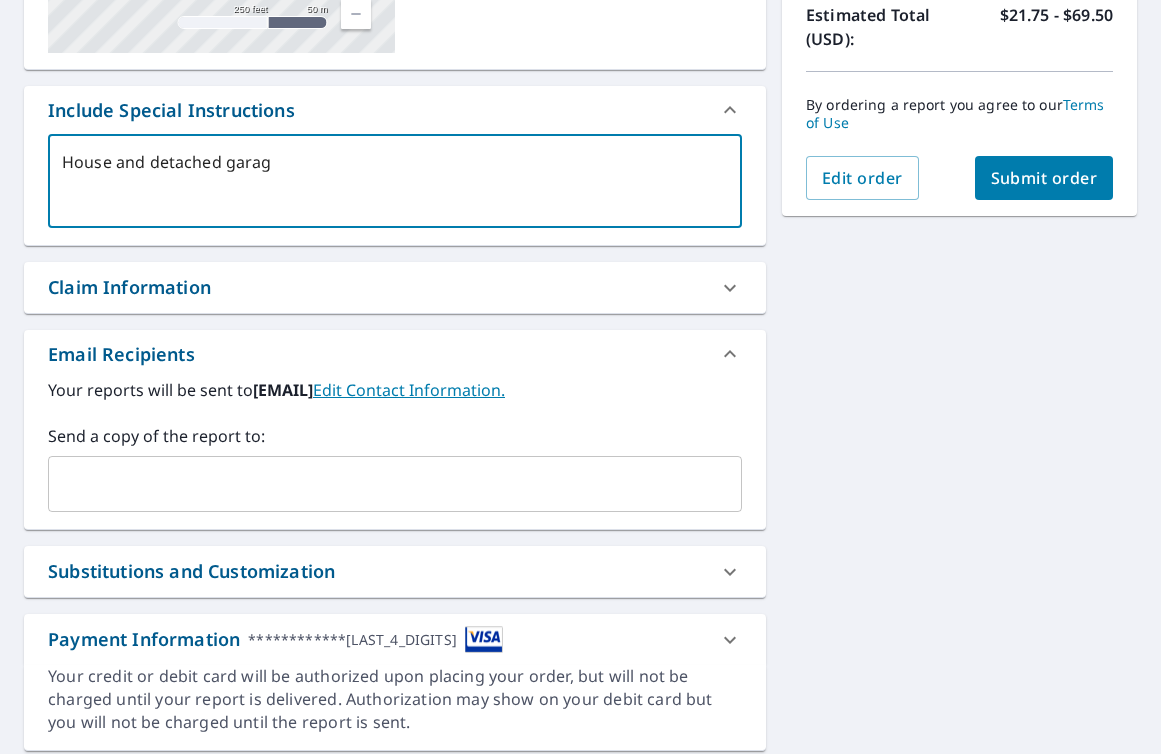 type on "House and detached garage" 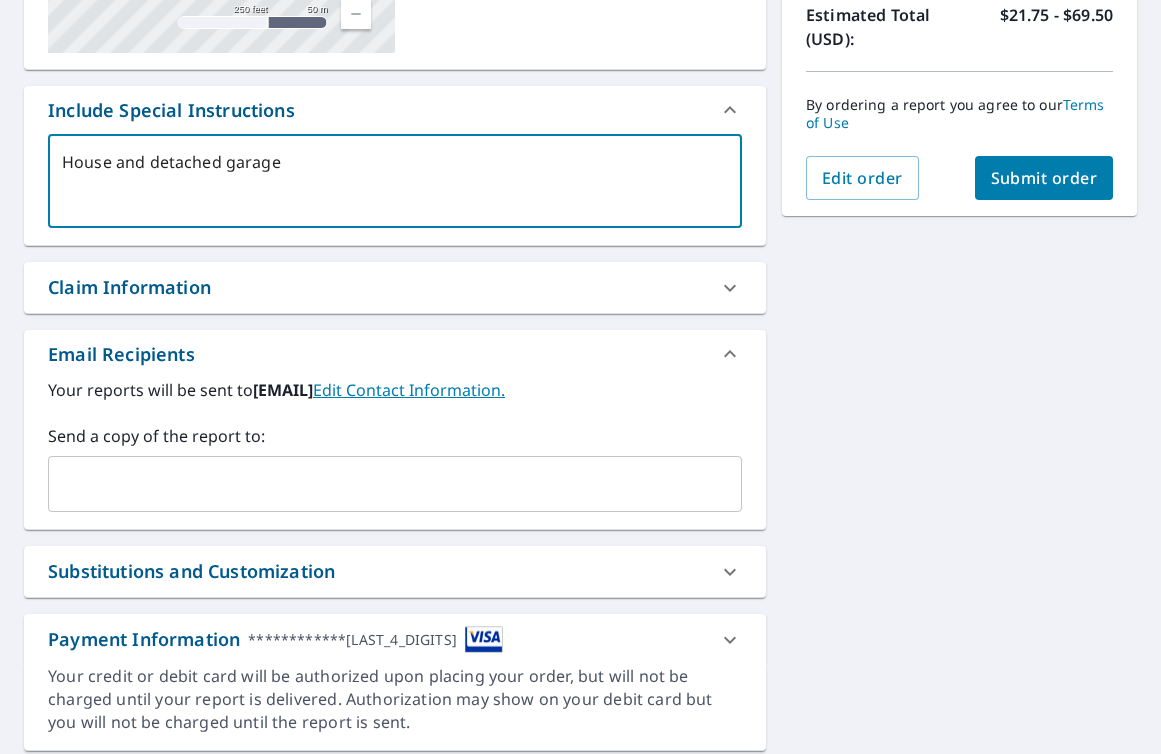 type on "House and detached garage." 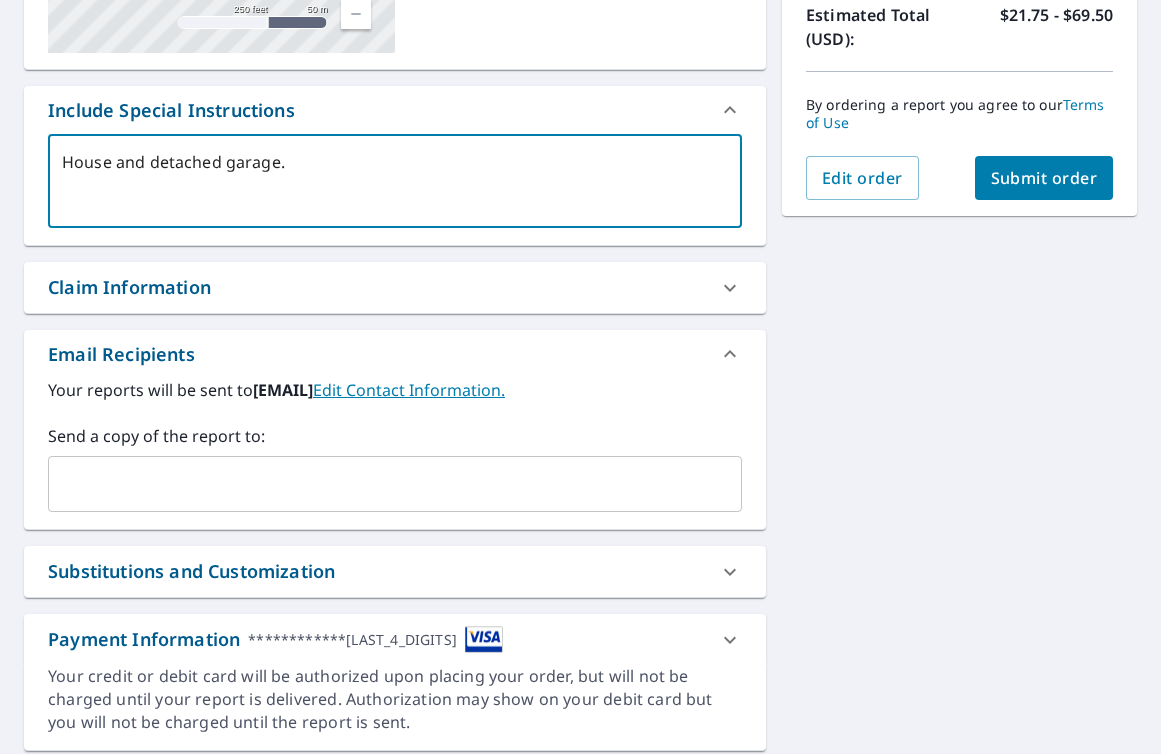 type on "House and detached garage." 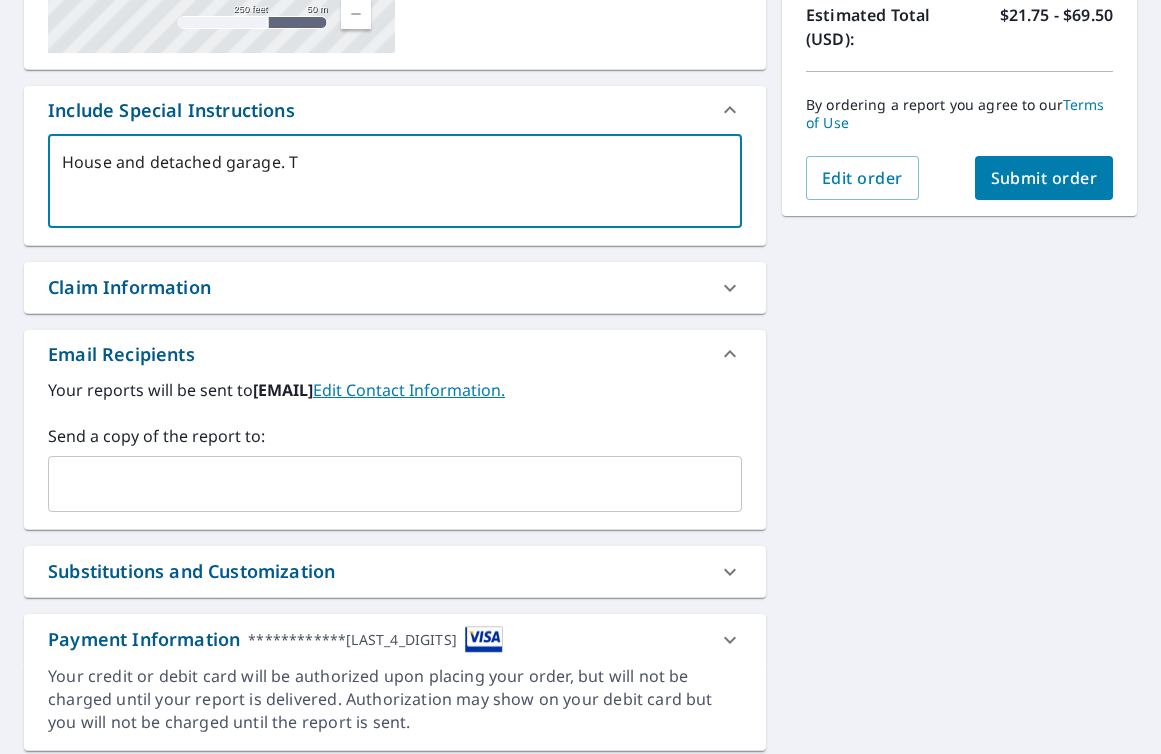 type on "House and detached garage. Th" 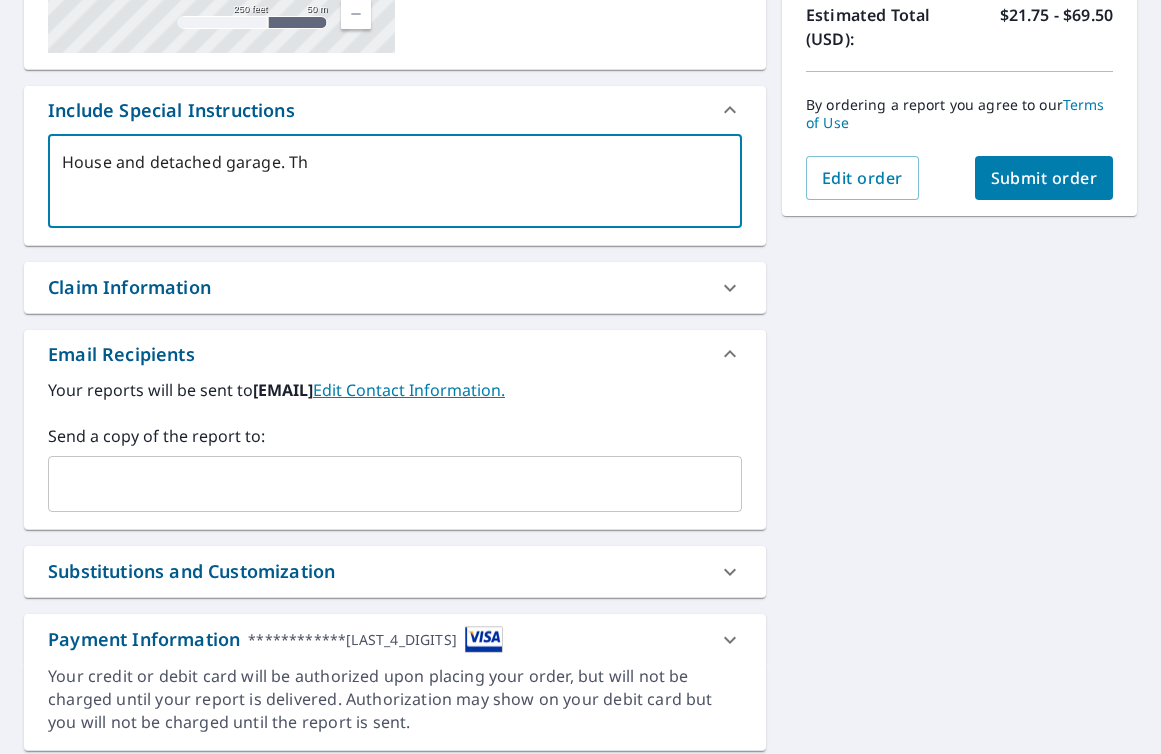 type on "House and detached garage. Tha" 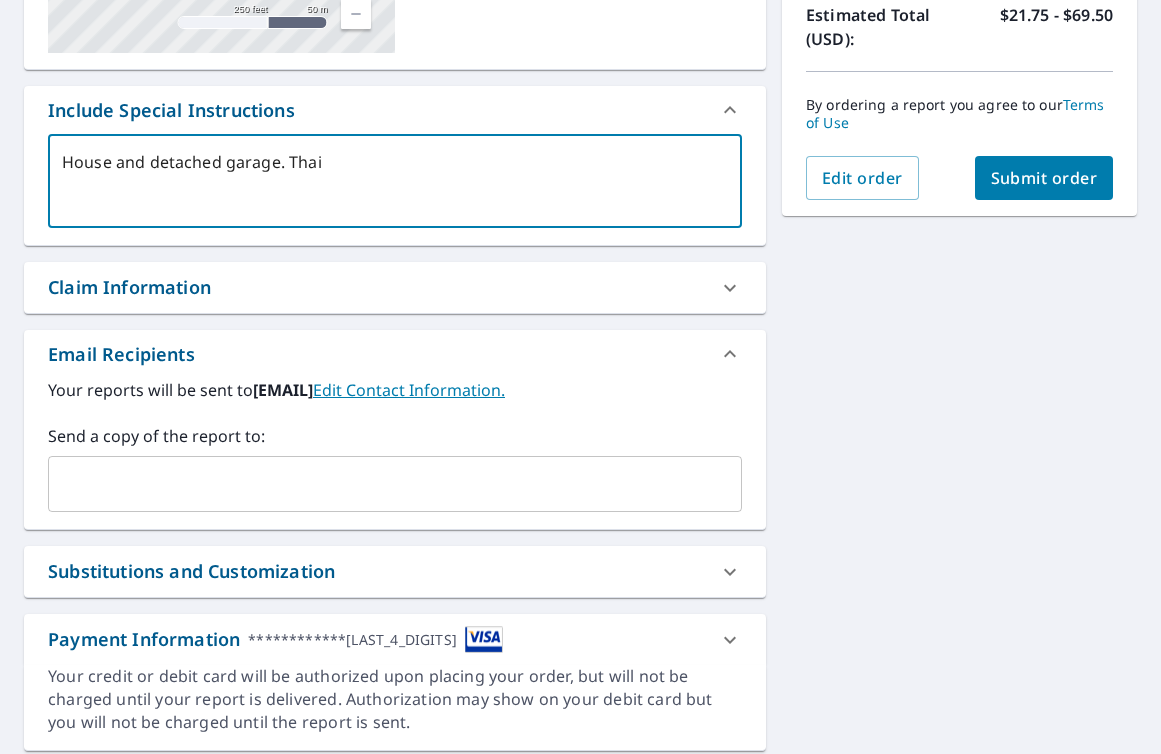 type on "House and detached garage. Thain" 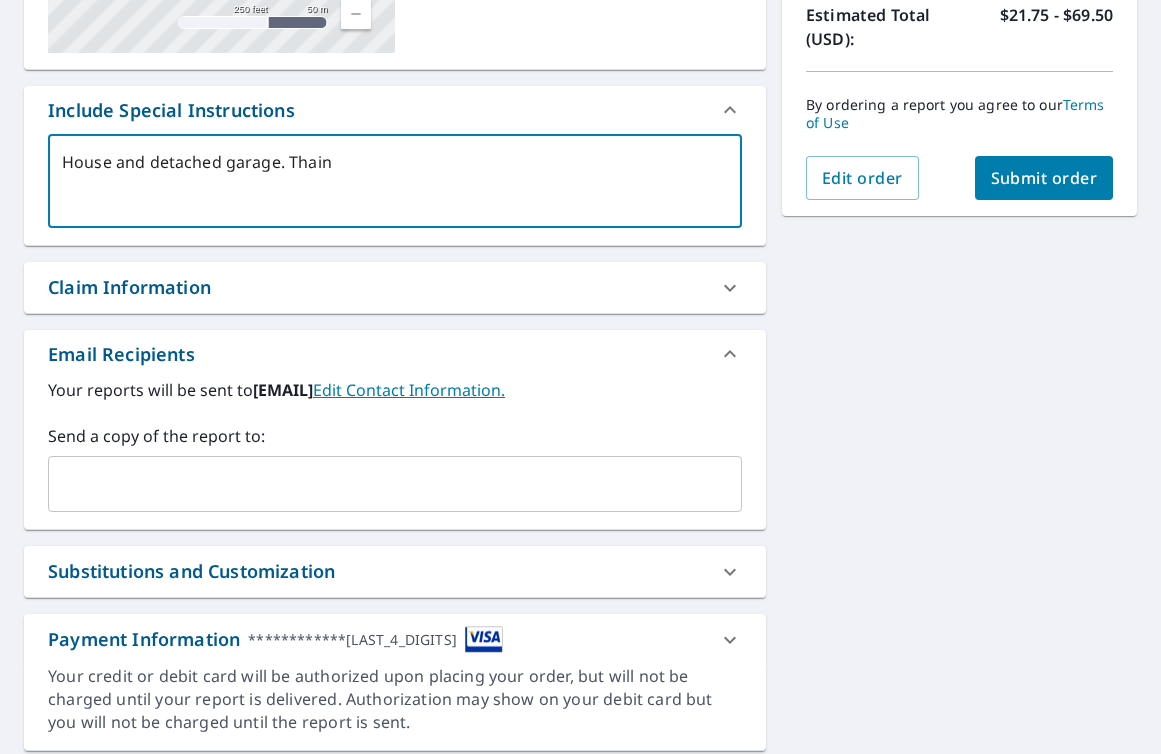 type on "x" 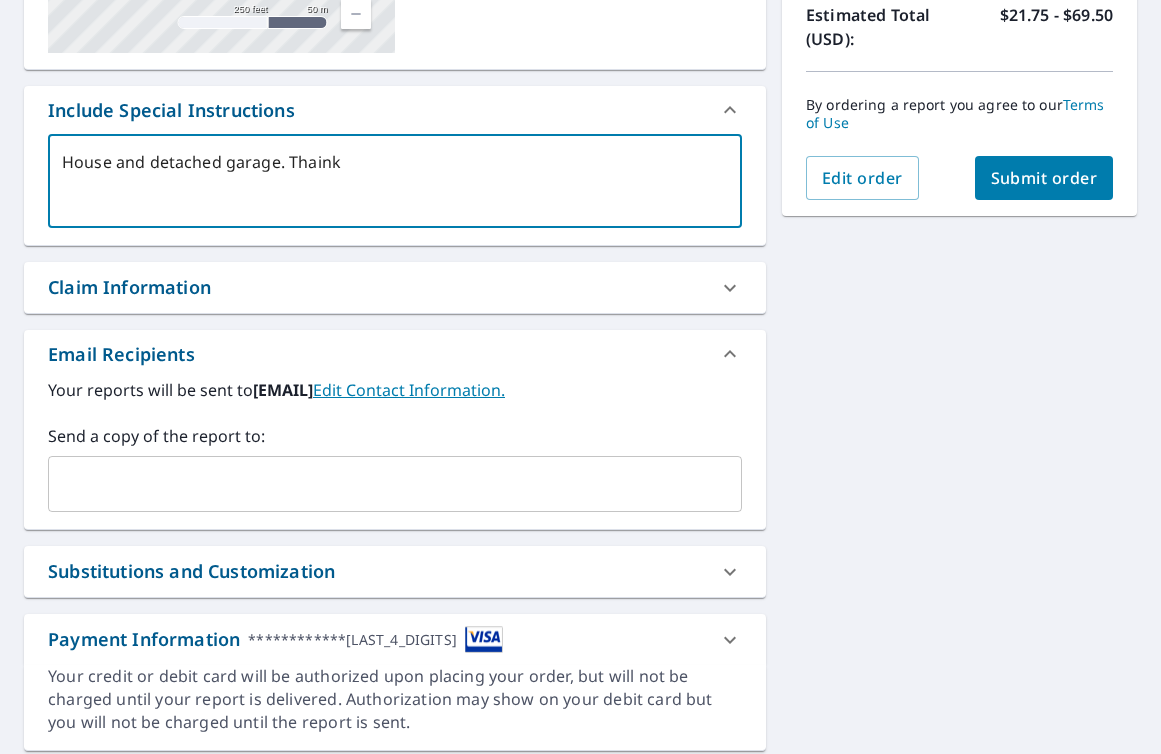 type on "x" 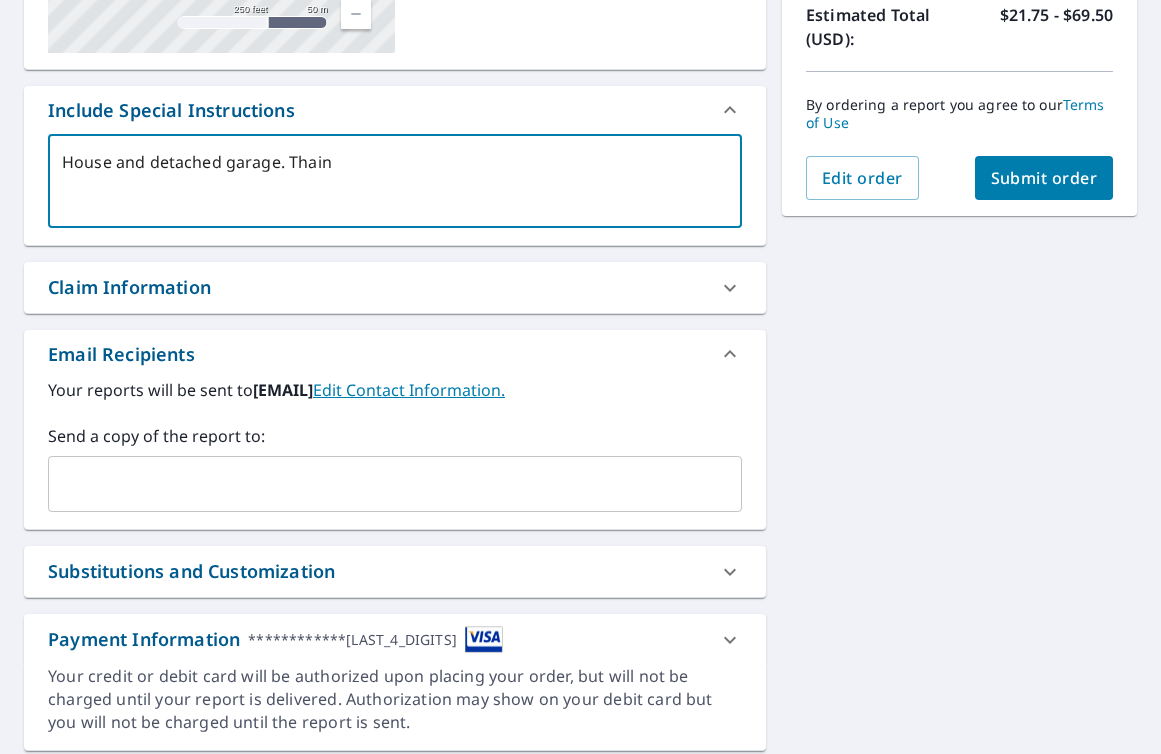 type on "House and detached garage. Thai" 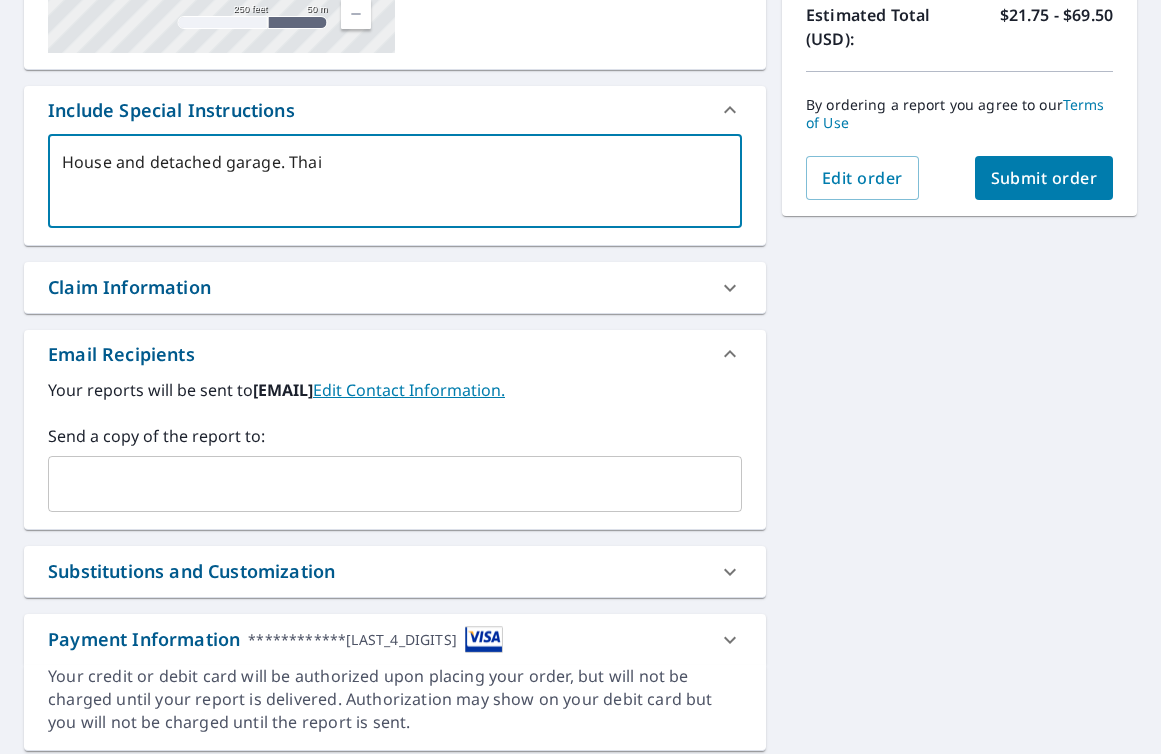 type on "House and detached garage. Tha" 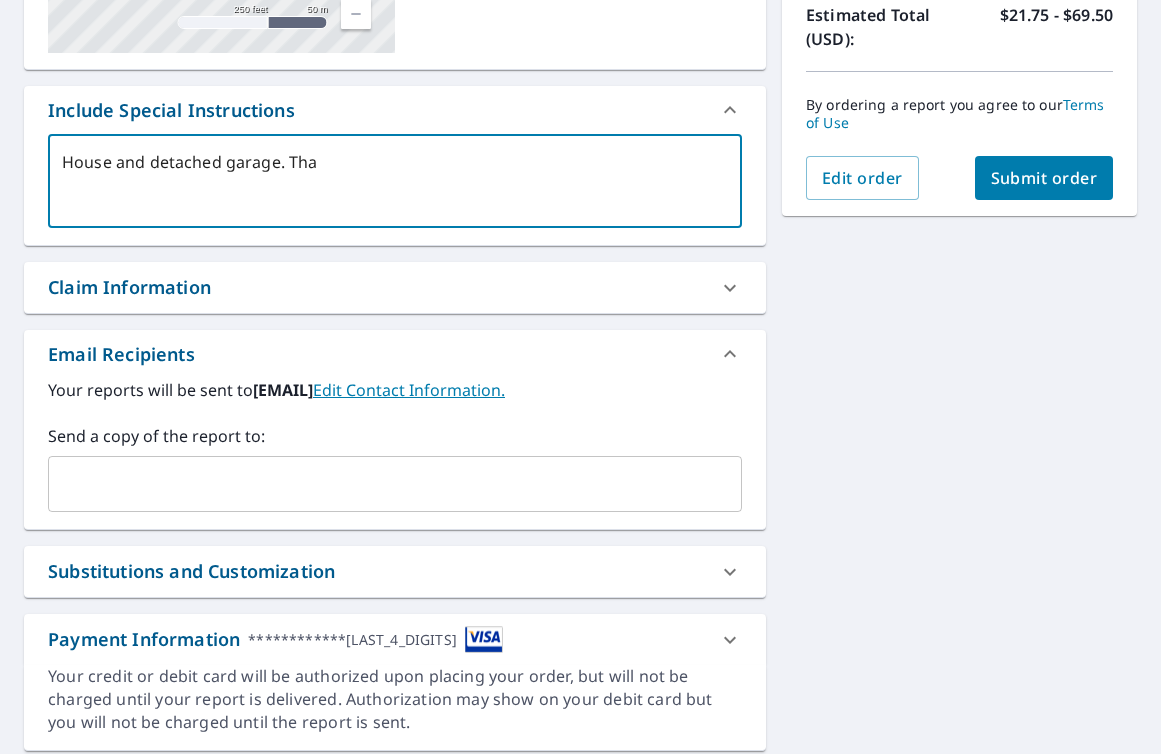 type on "House and detached garage. Than" 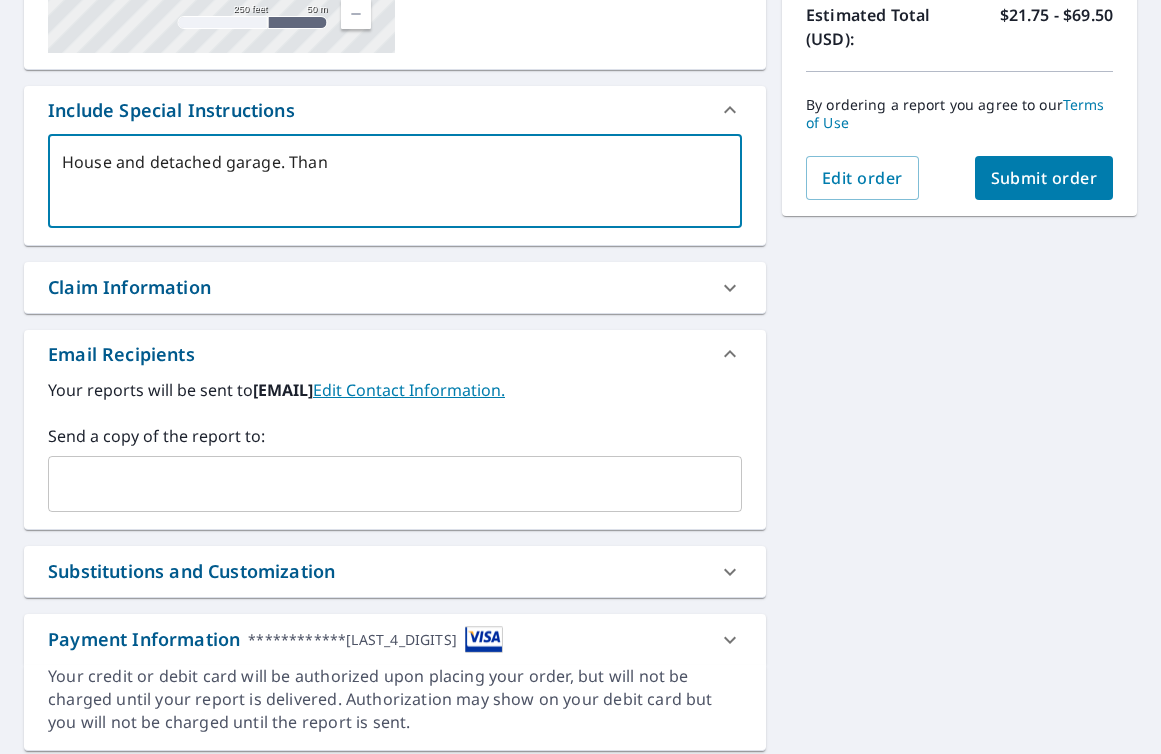 type on "House and detached garage. Thank" 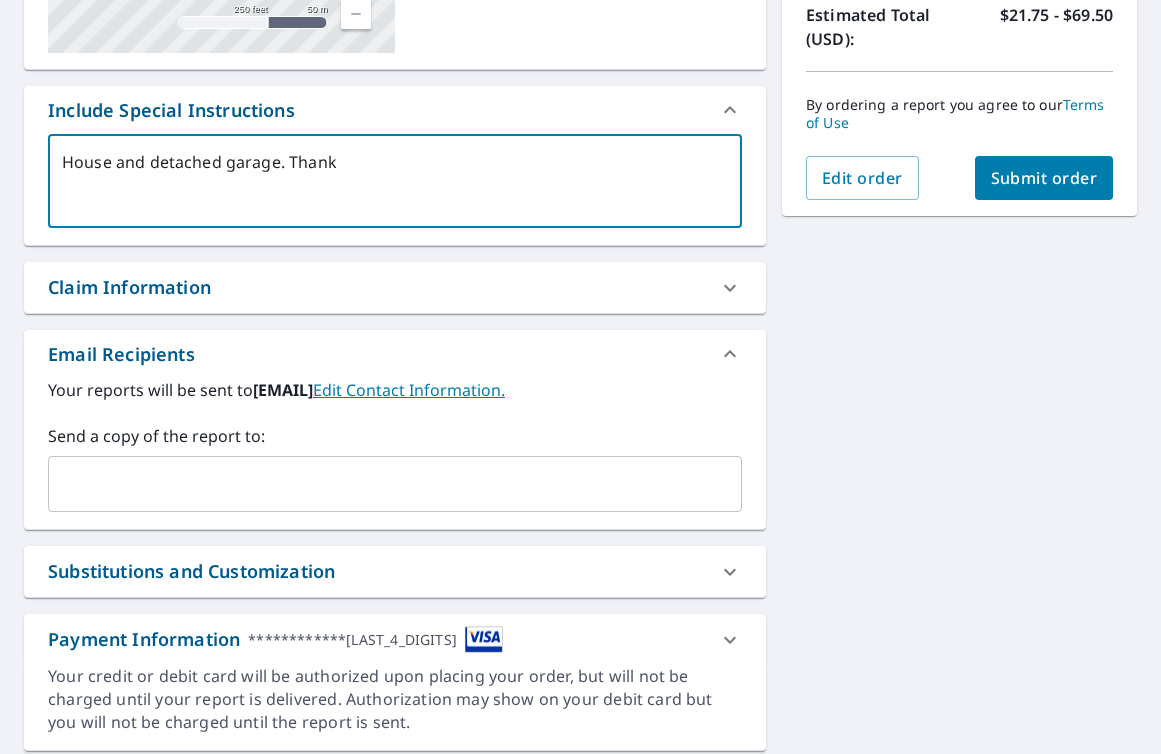 type on "House and detached garage. Thank" 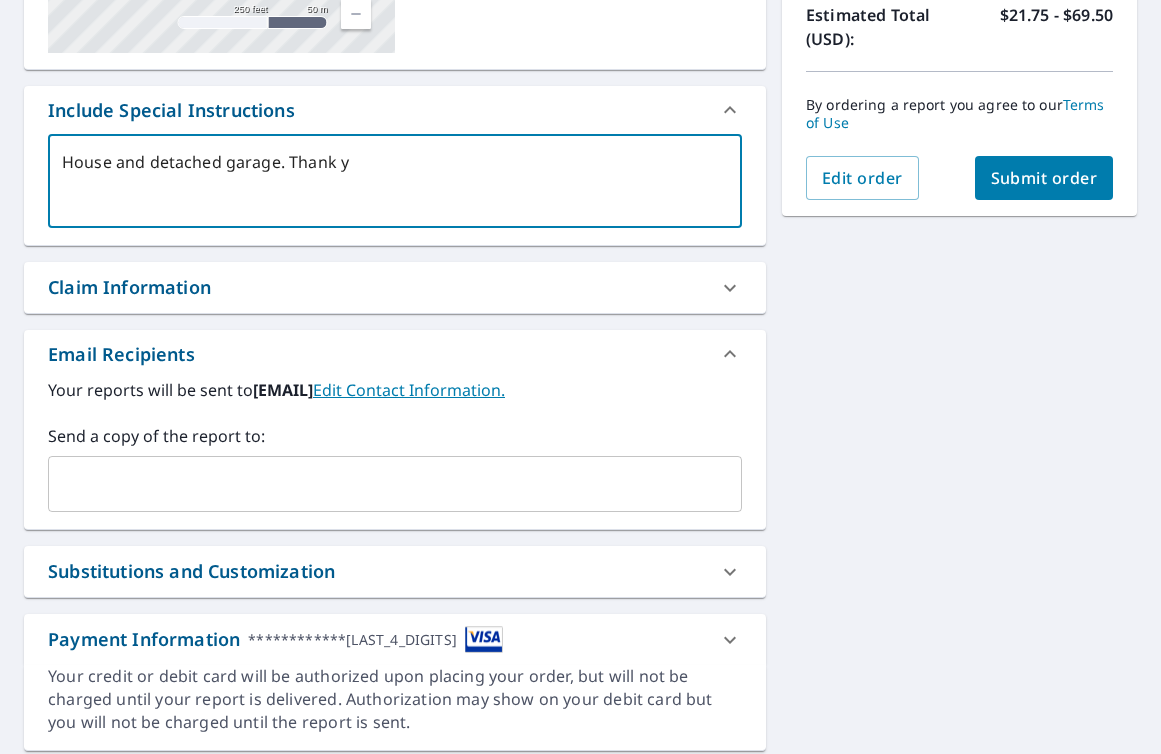 type on "House and detached garage. Thank yo" 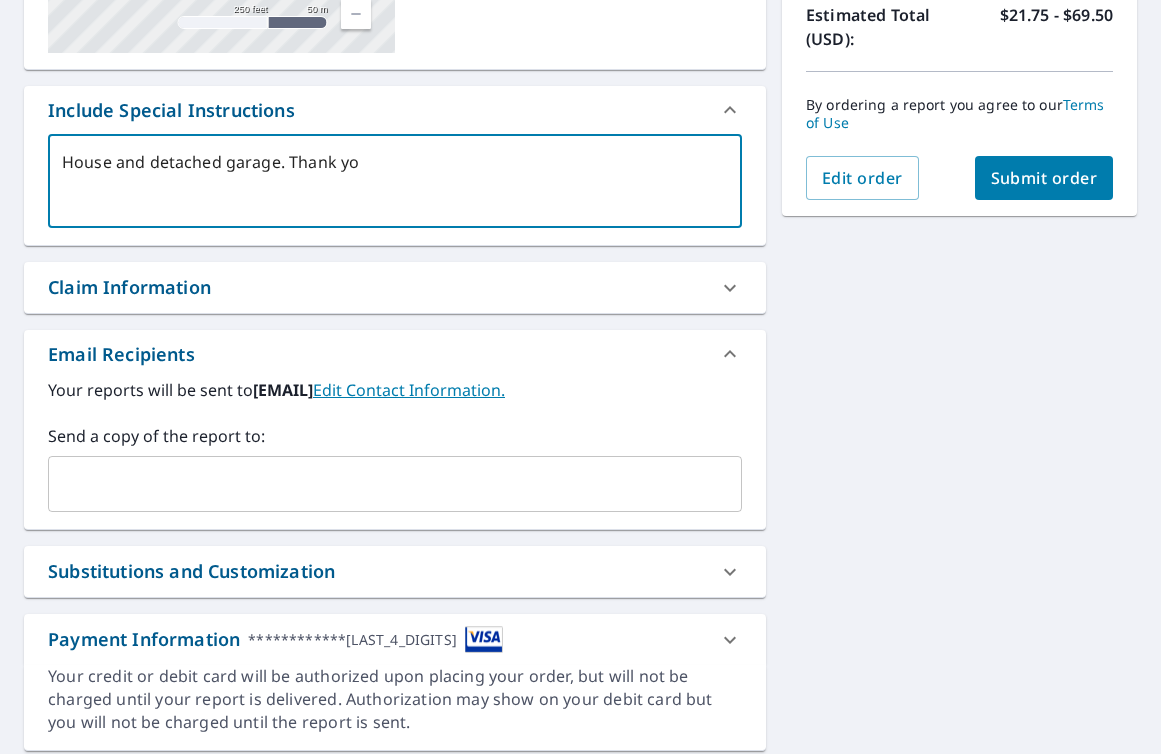 type on "House and detached garage. Thank you" 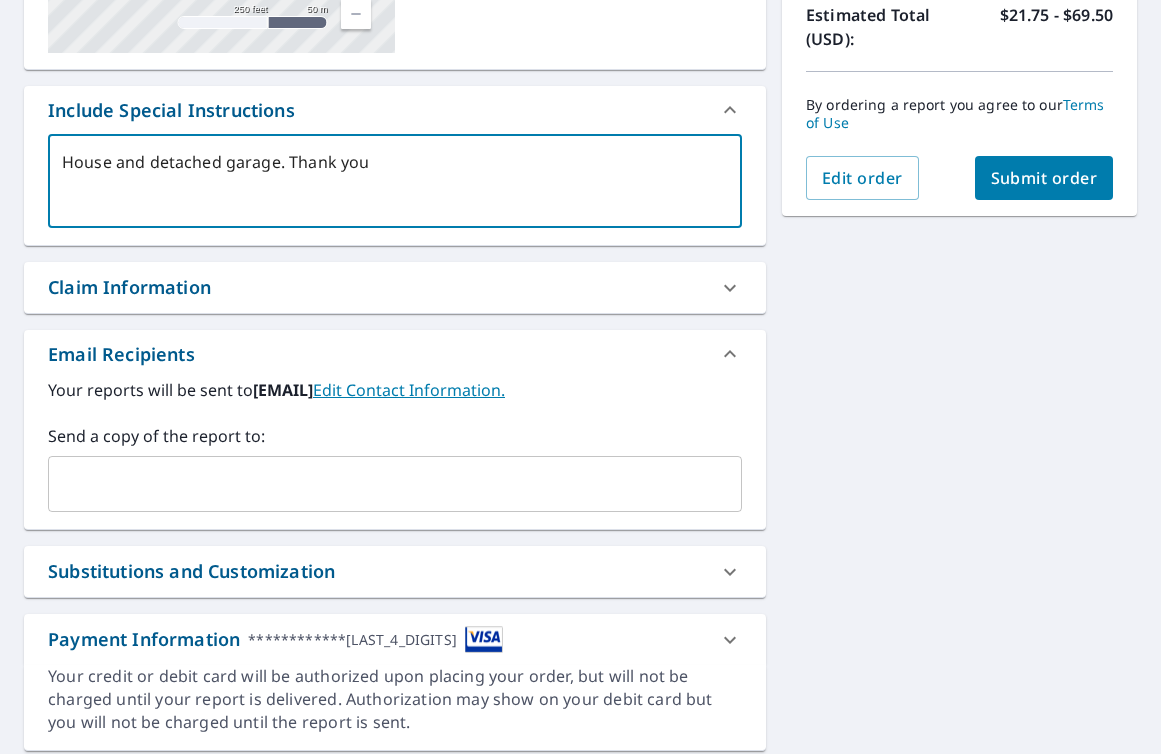 type on "House and detached garage. Thank you." 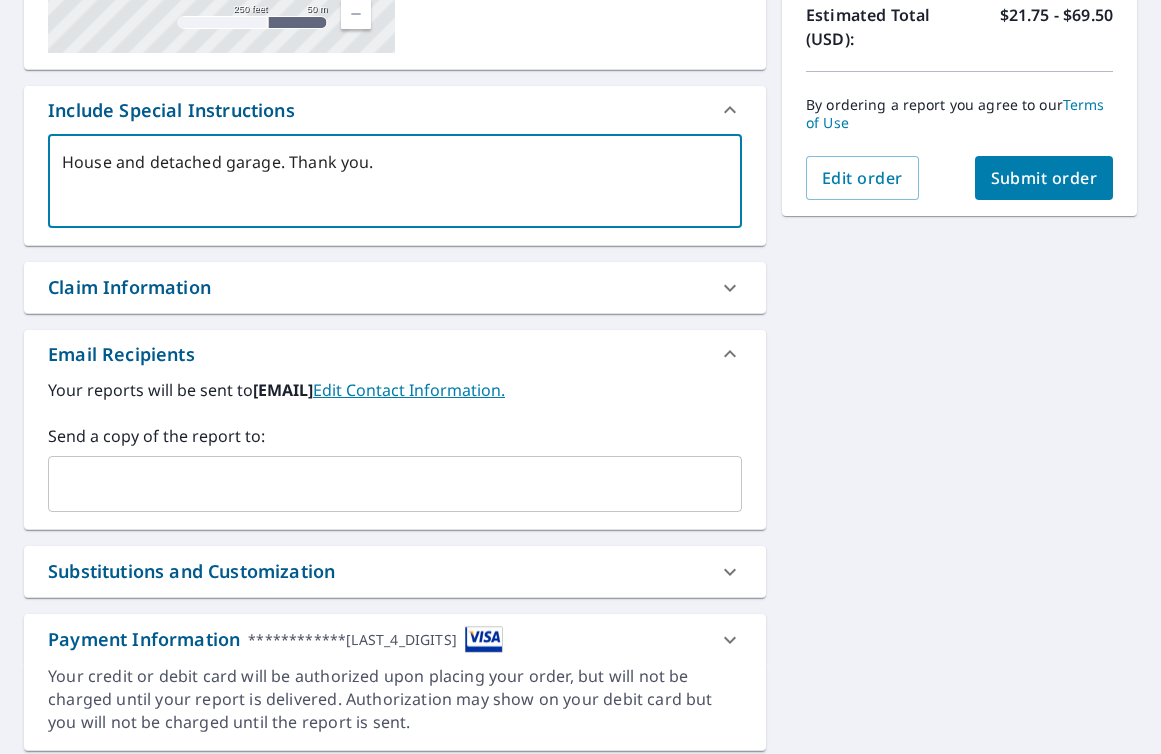type on "House and detached garage. Thank you." 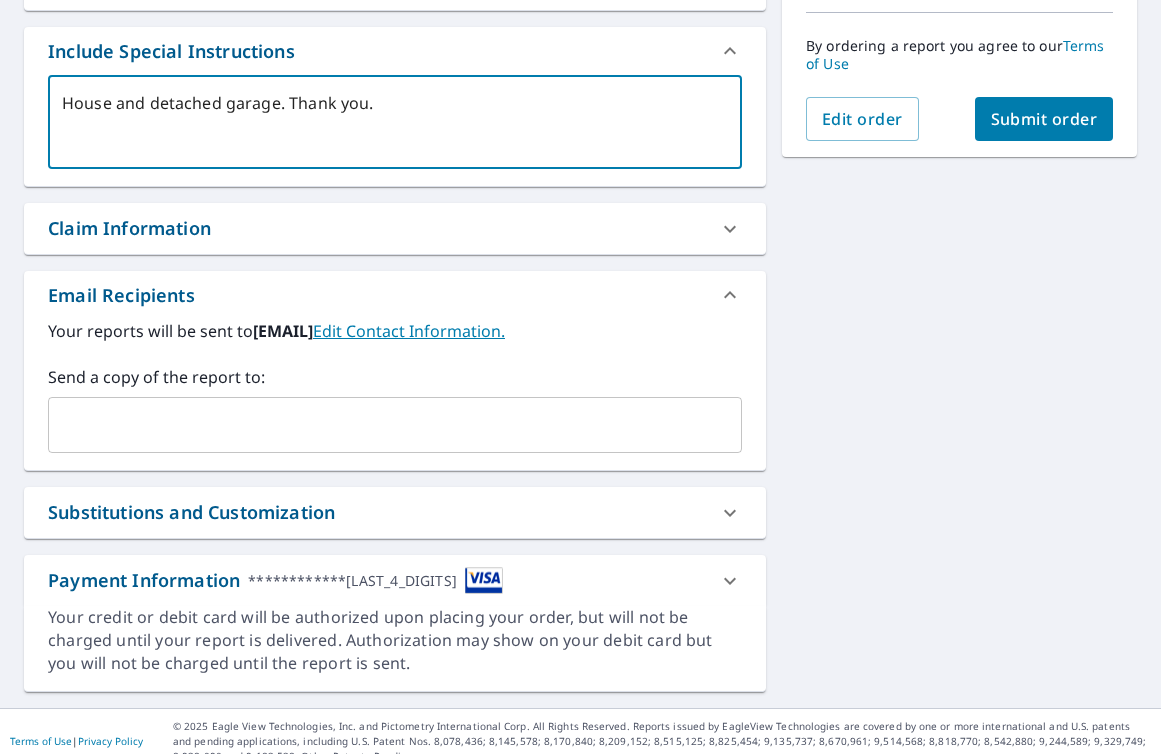 scroll, scrollTop: 529, scrollLeft: 0, axis: vertical 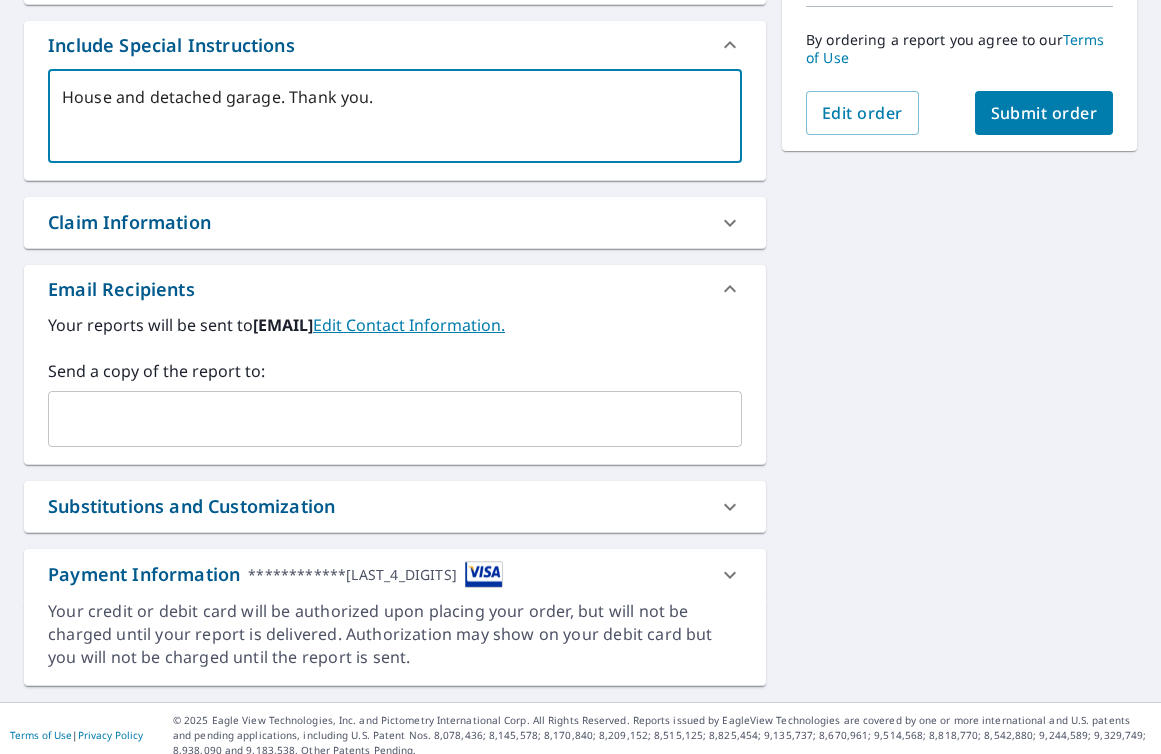 type on "House and detached garage. Thank you." 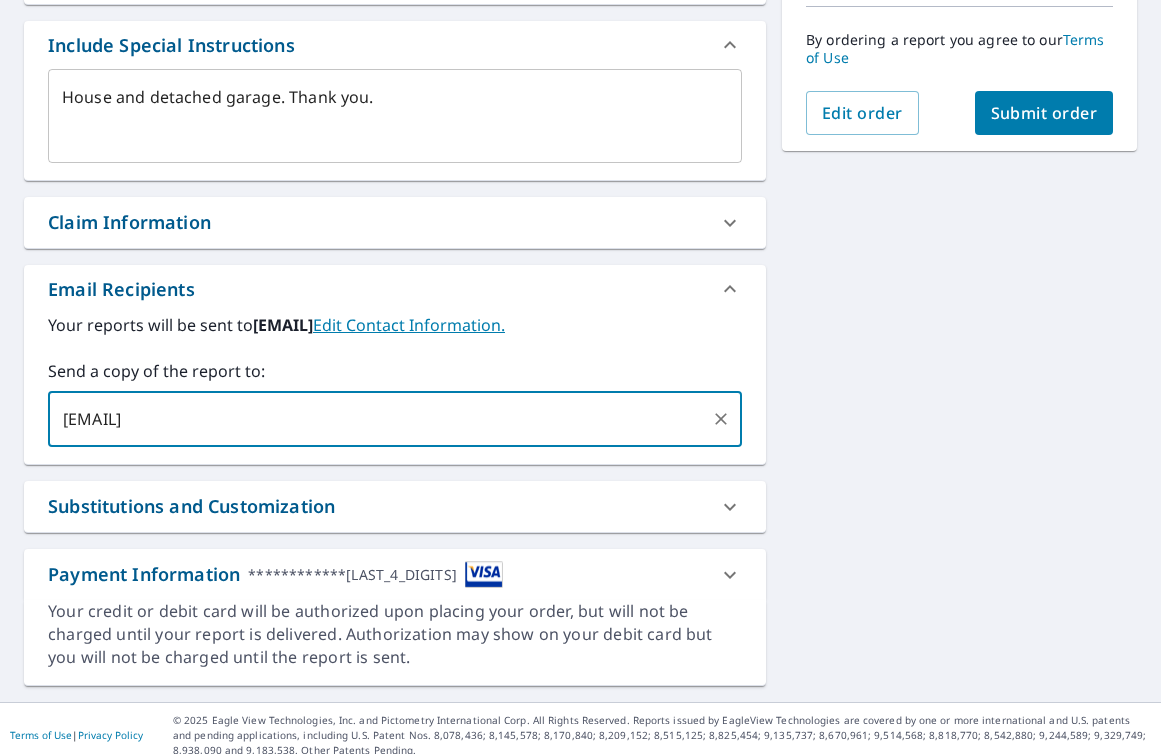 type on "[EMAIL]" 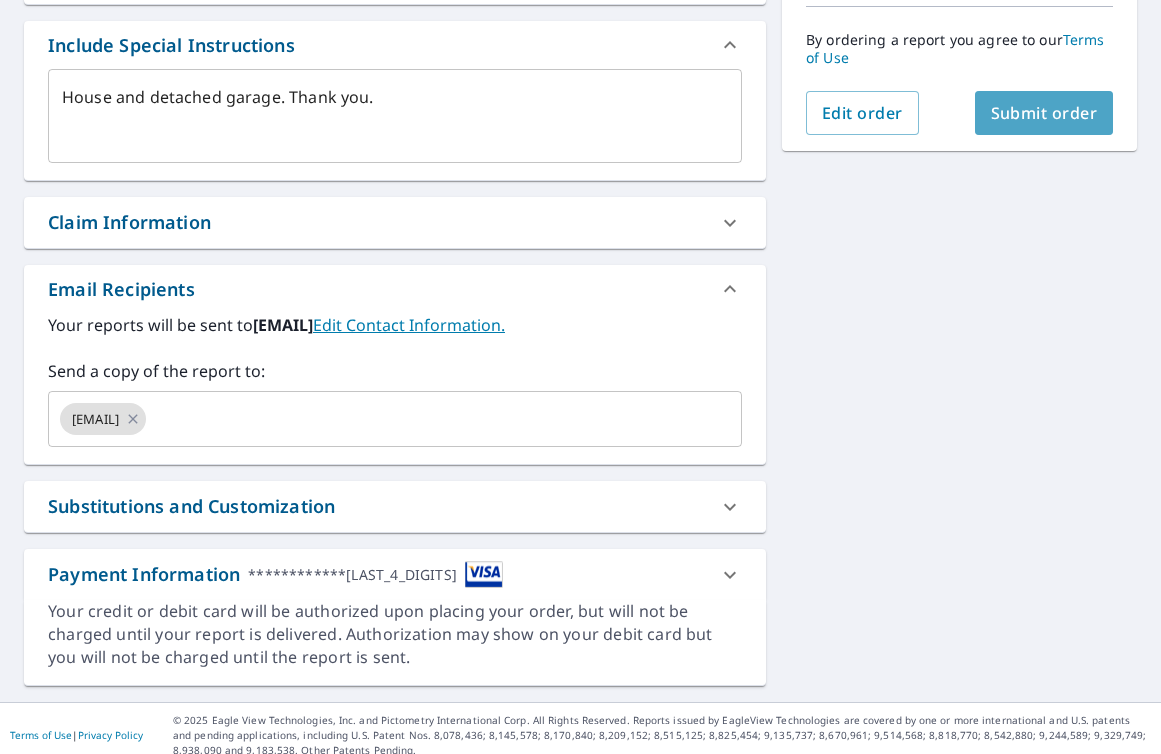 click on "Submit order" at bounding box center [1044, 113] 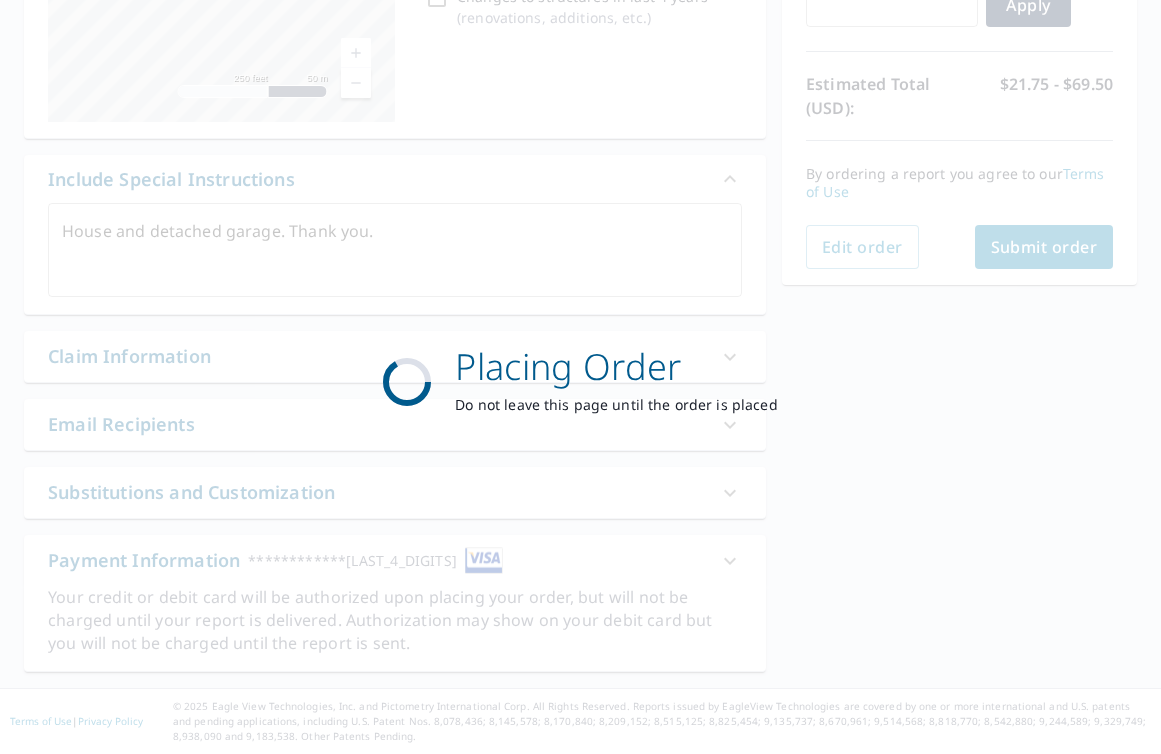 scroll, scrollTop: 394, scrollLeft: 0, axis: vertical 